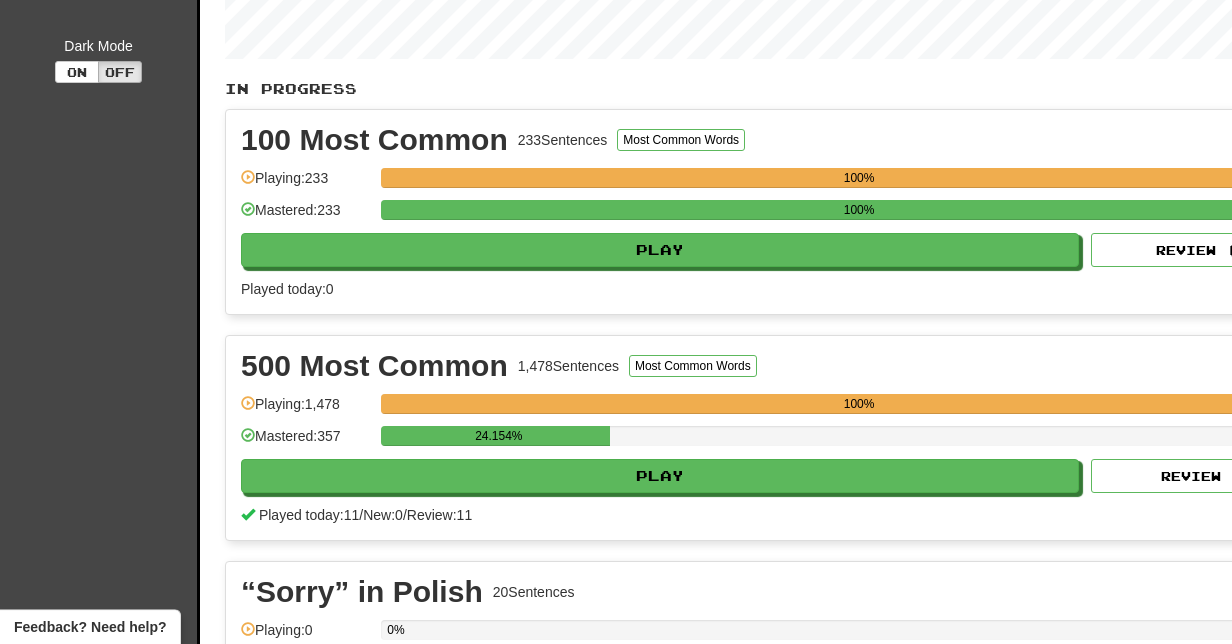 scroll, scrollTop: 357, scrollLeft: 0, axis: vertical 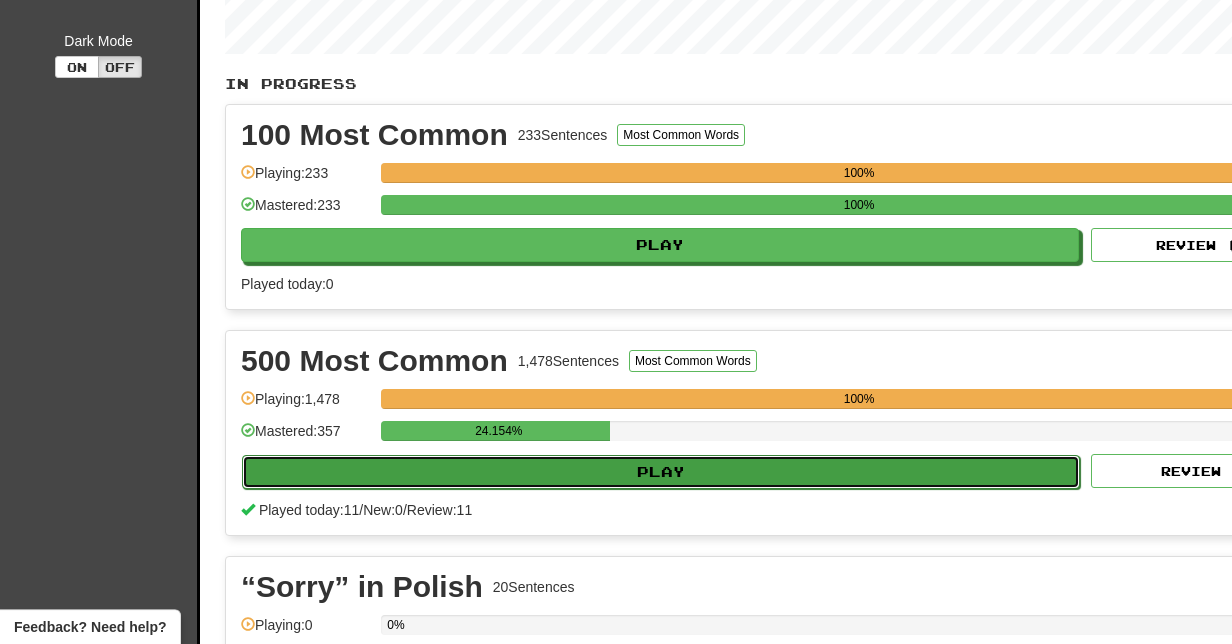 click on "Play" at bounding box center [661, 472] 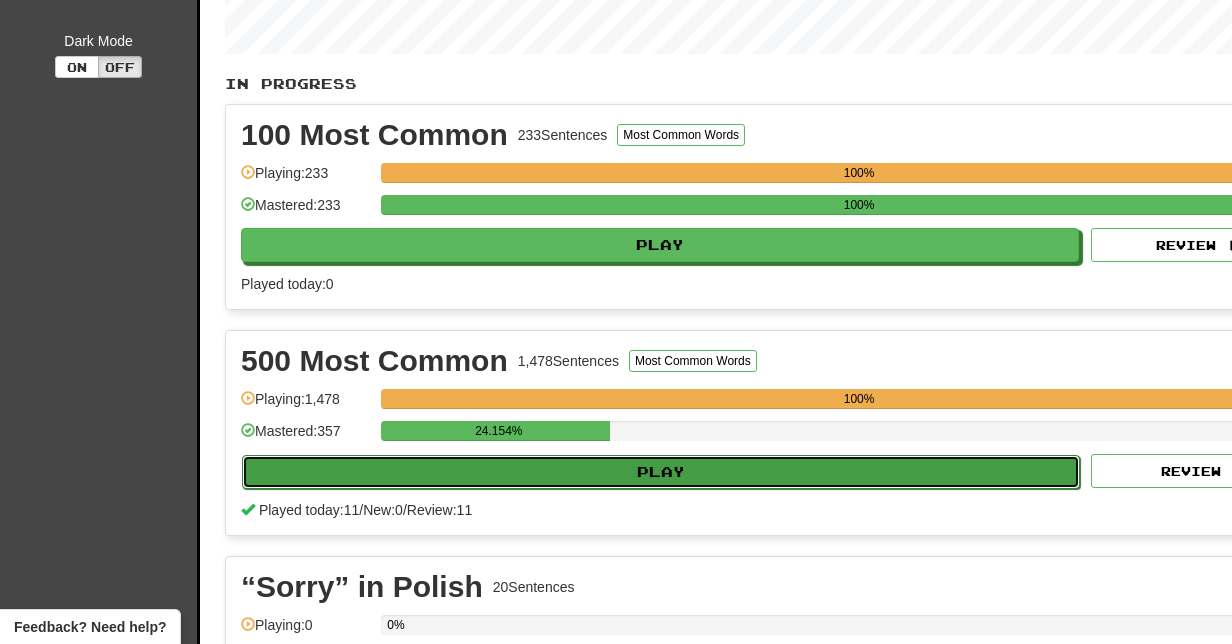 select on "**" 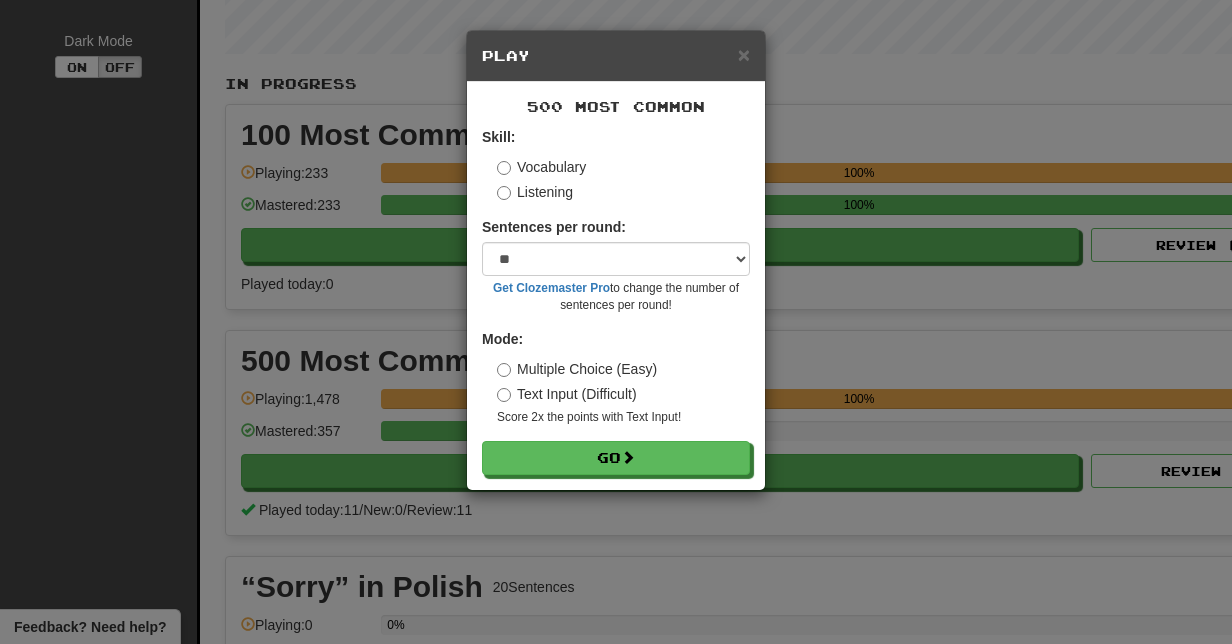 click on "Listening" at bounding box center [535, 192] 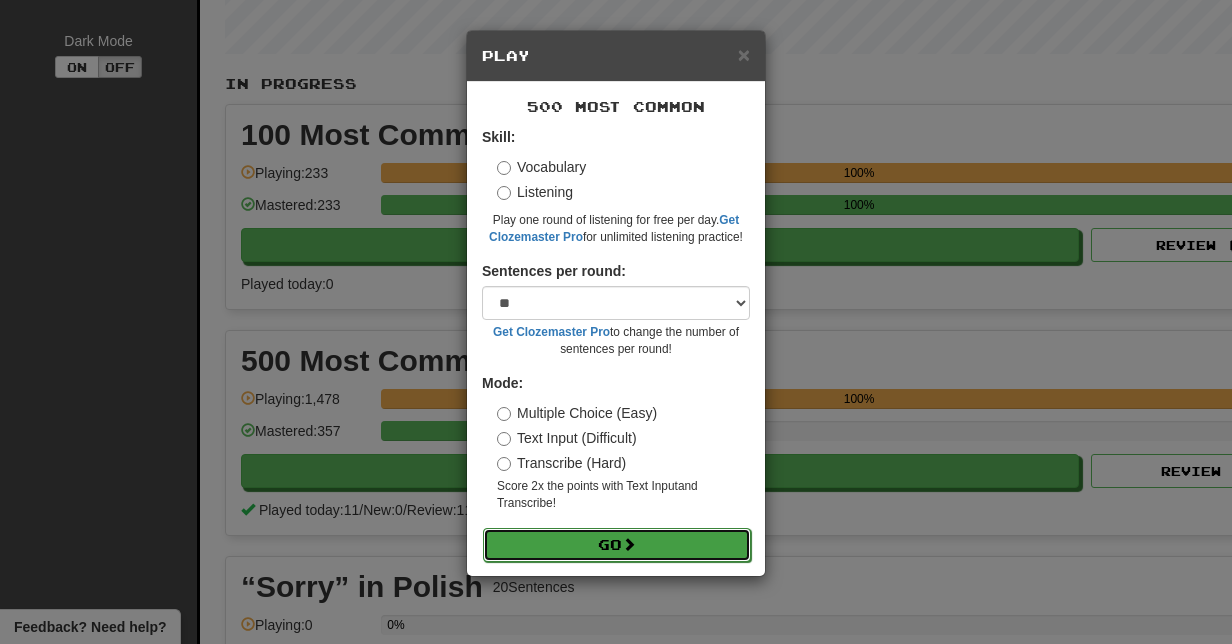 click on "Go" at bounding box center [617, 545] 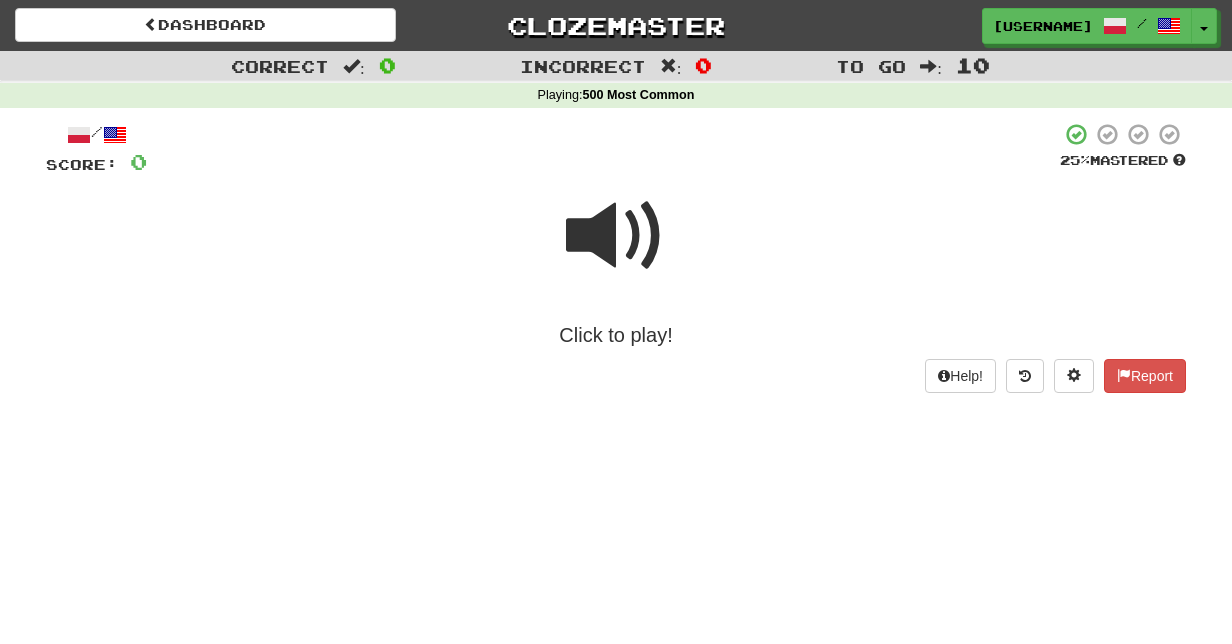 scroll, scrollTop: 0, scrollLeft: 0, axis: both 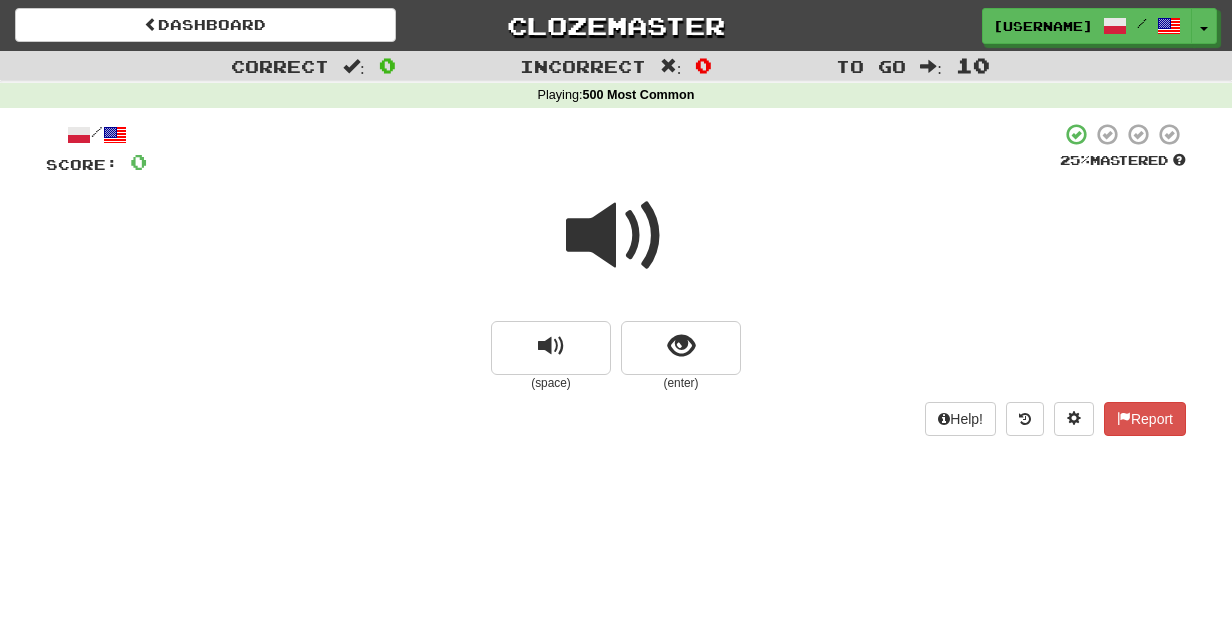 click at bounding box center (616, 236) 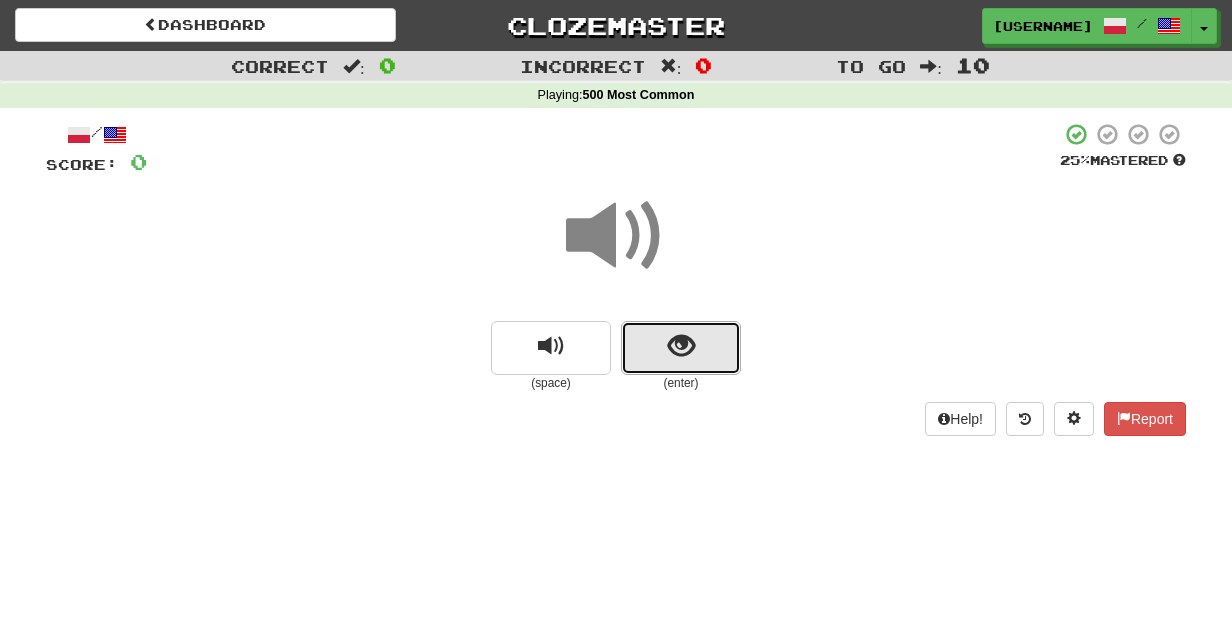 click at bounding box center [681, 346] 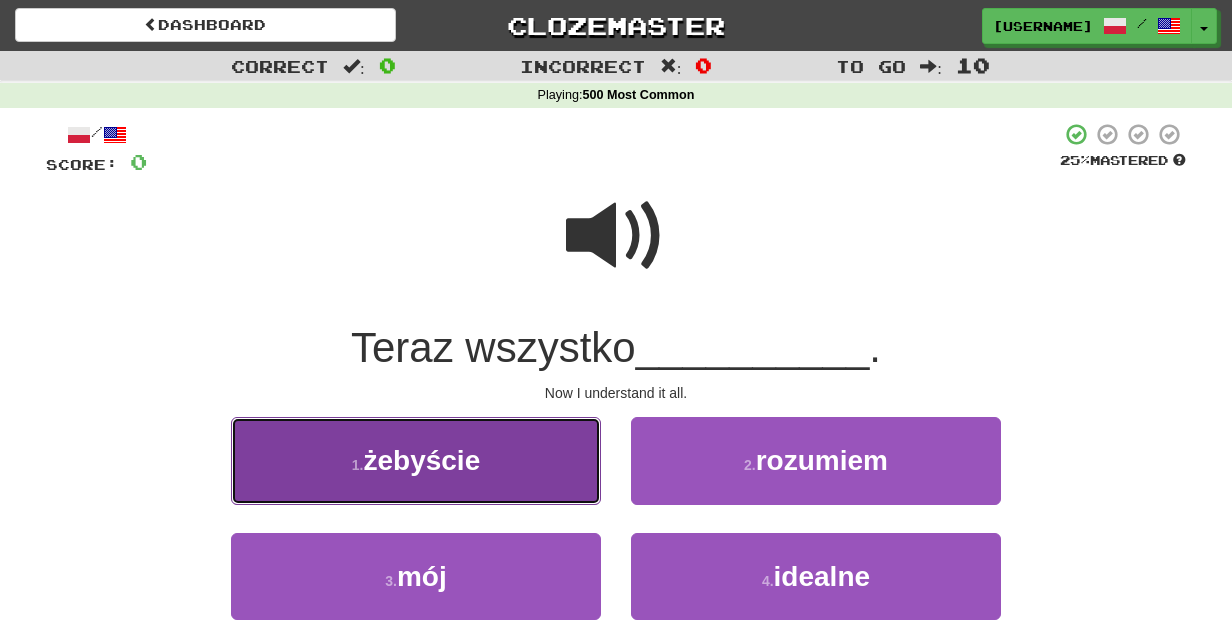 click on "1 .  żebyście" at bounding box center (416, 460) 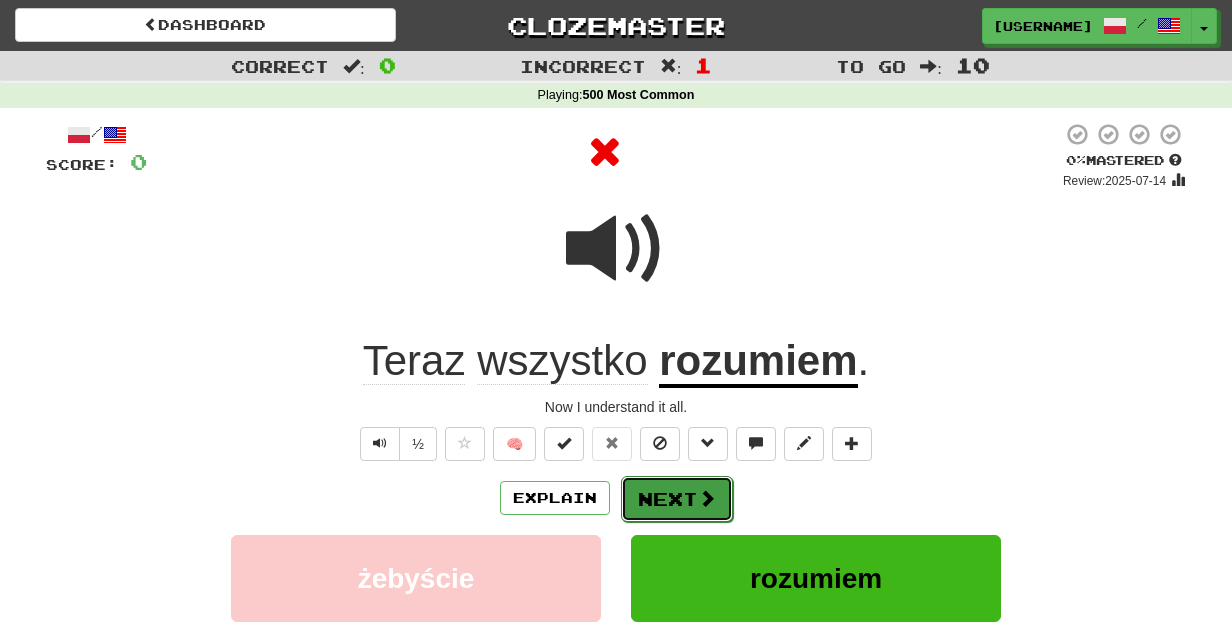 click on "Next" at bounding box center [677, 499] 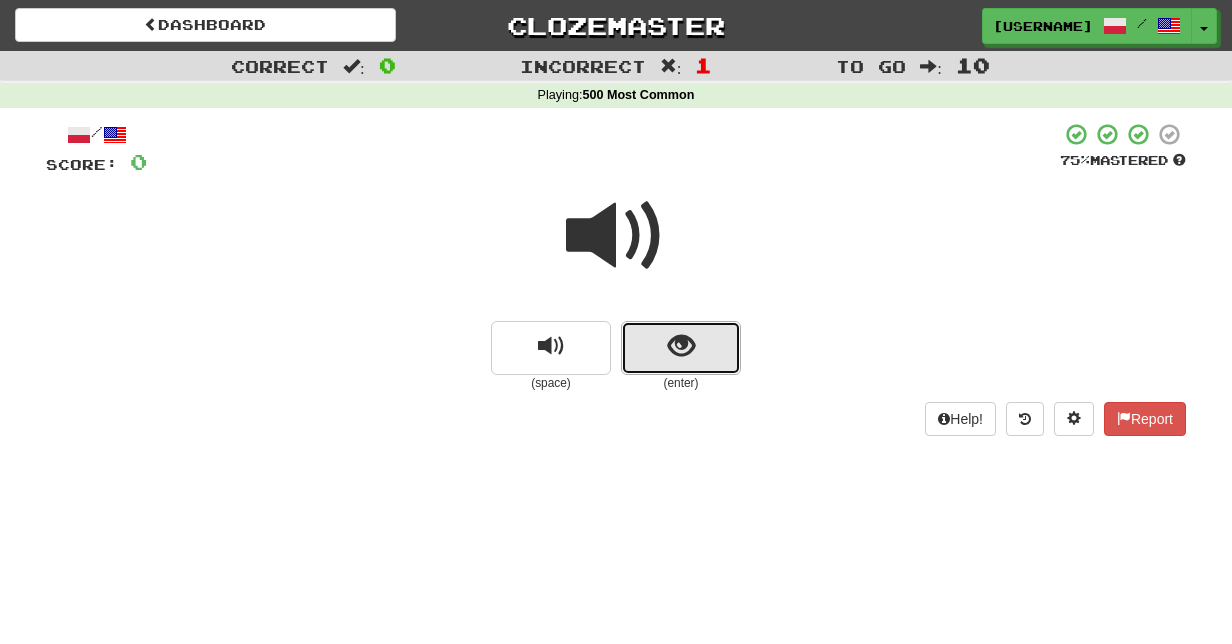 click at bounding box center (681, 348) 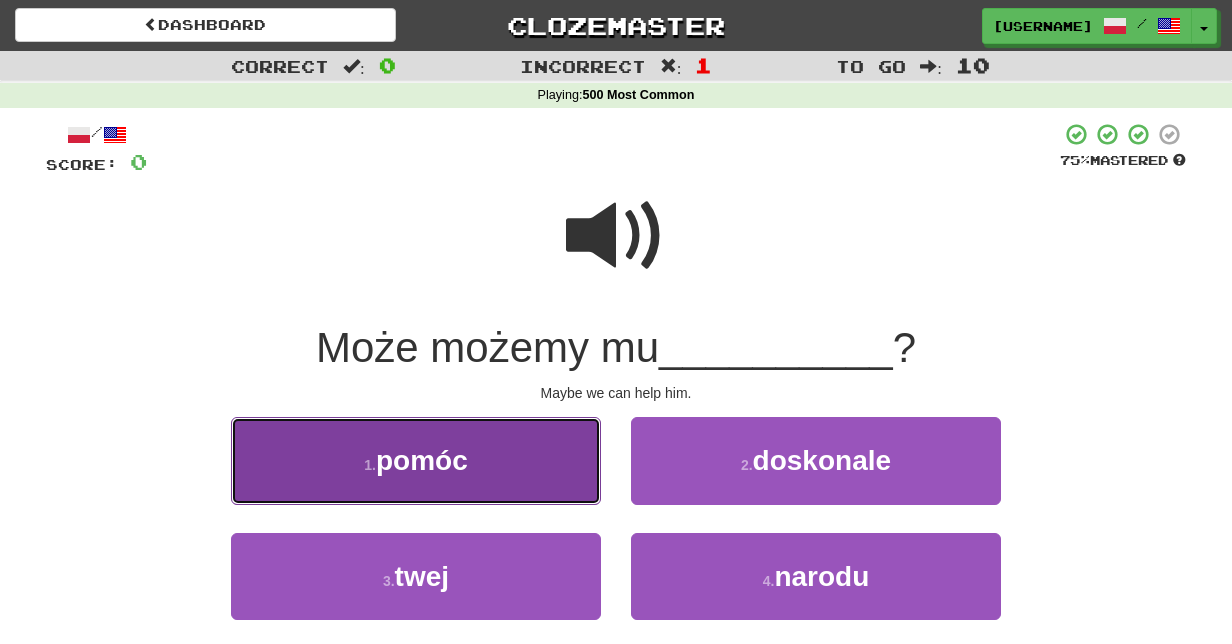 click on "1 .  pomóc" at bounding box center [416, 460] 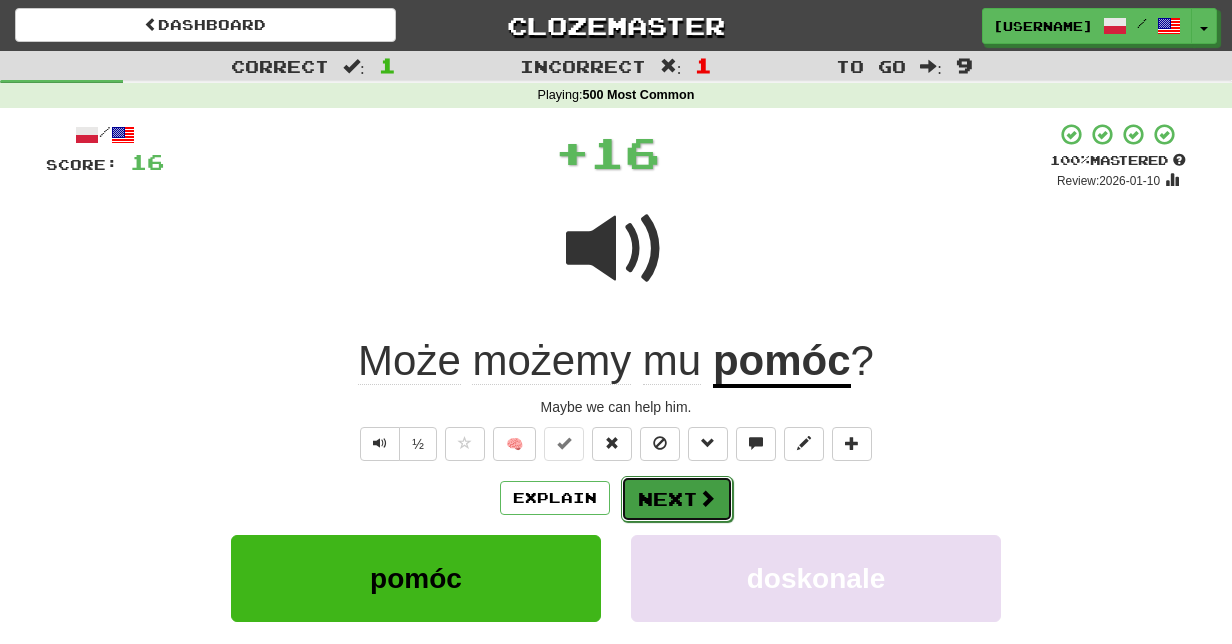 click on "Next" at bounding box center [677, 499] 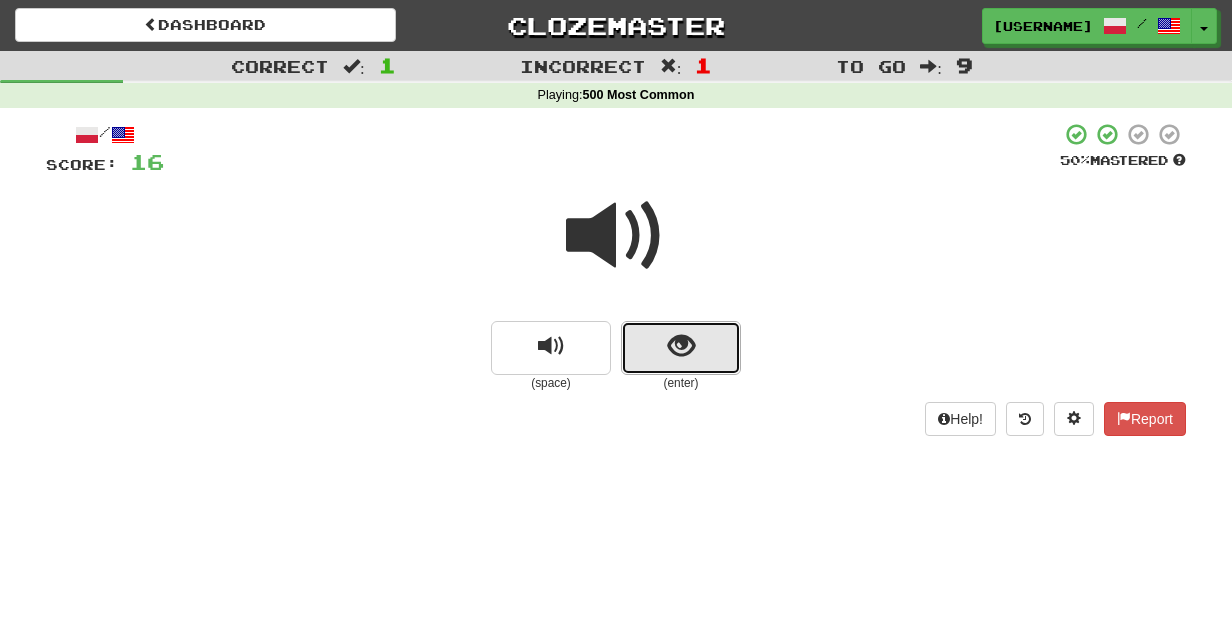 click at bounding box center [681, 348] 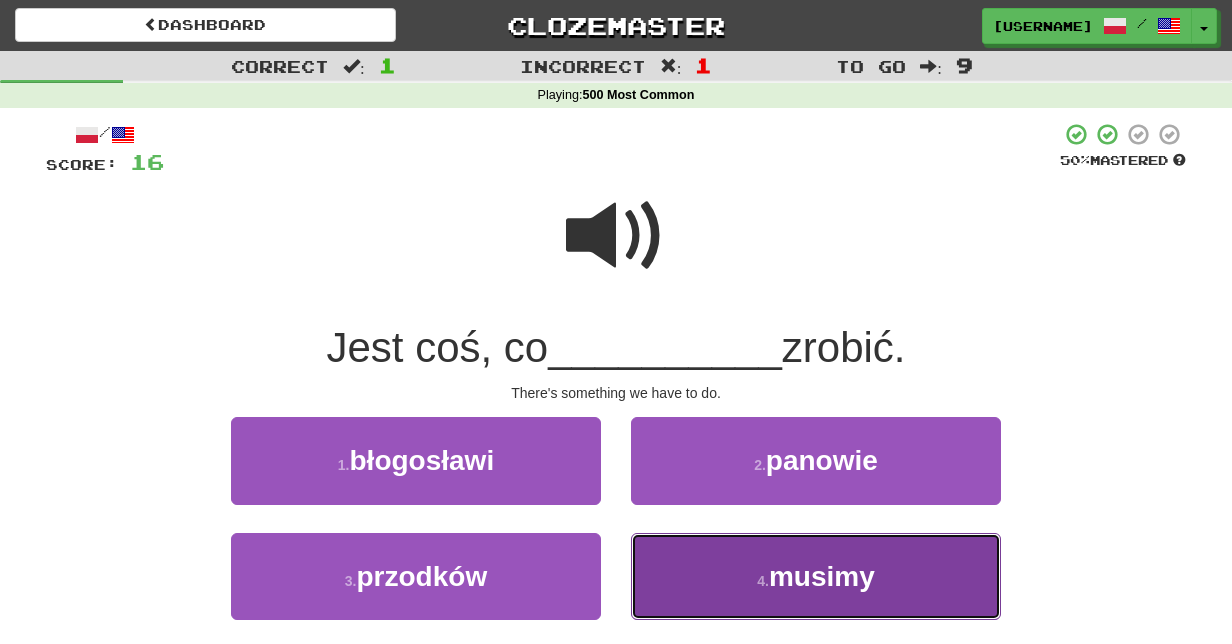 click on "4 .  musimy" at bounding box center [816, 576] 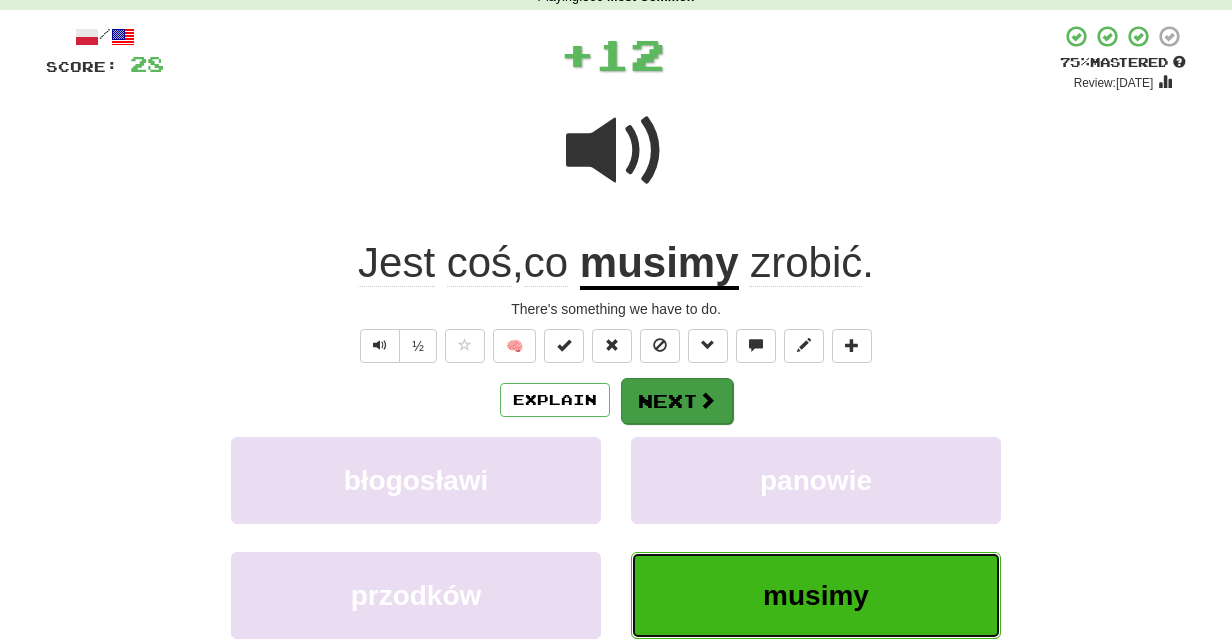 scroll, scrollTop: 116, scrollLeft: 0, axis: vertical 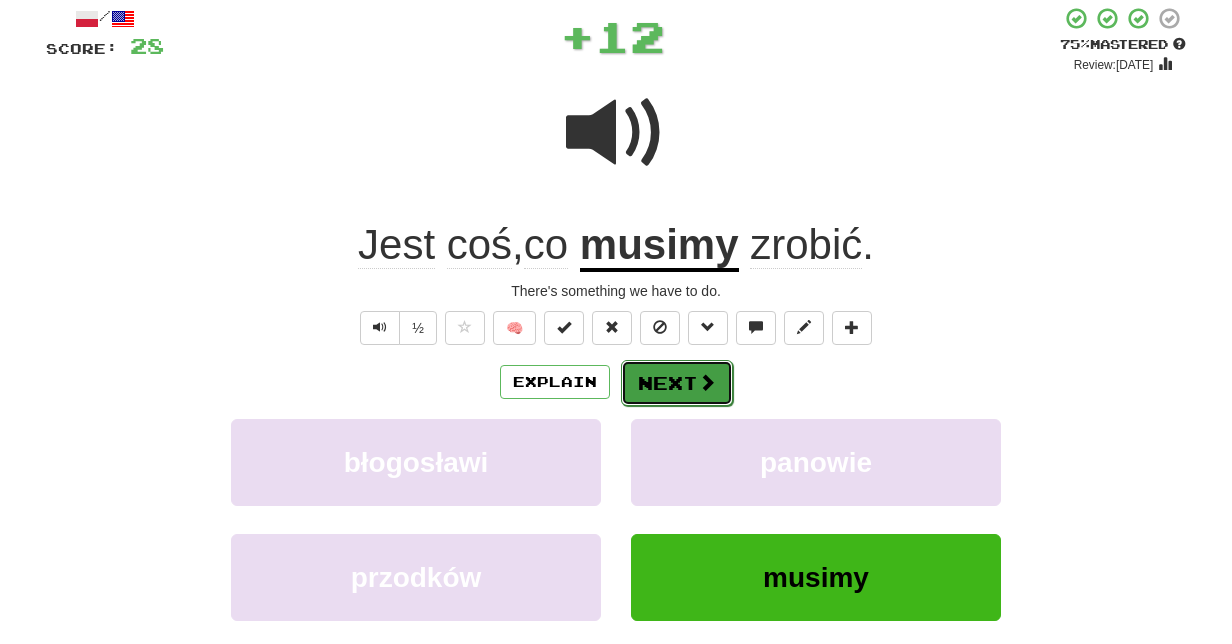 click on "Next" at bounding box center (677, 383) 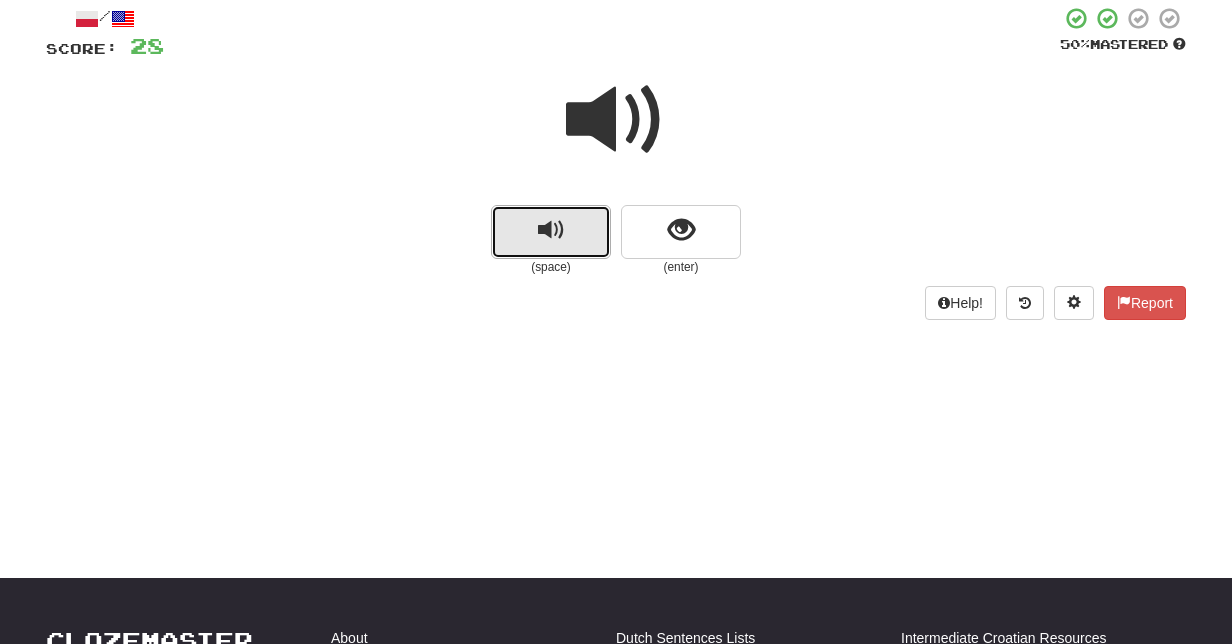 click at bounding box center [551, 232] 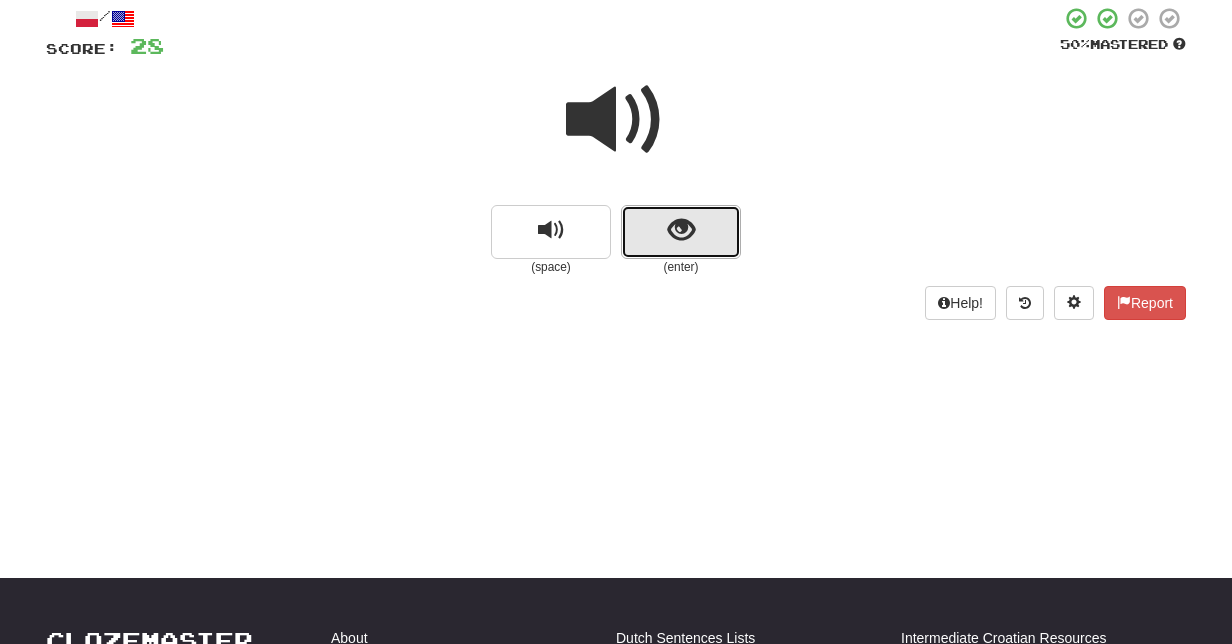click at bounding box center (681, 232) 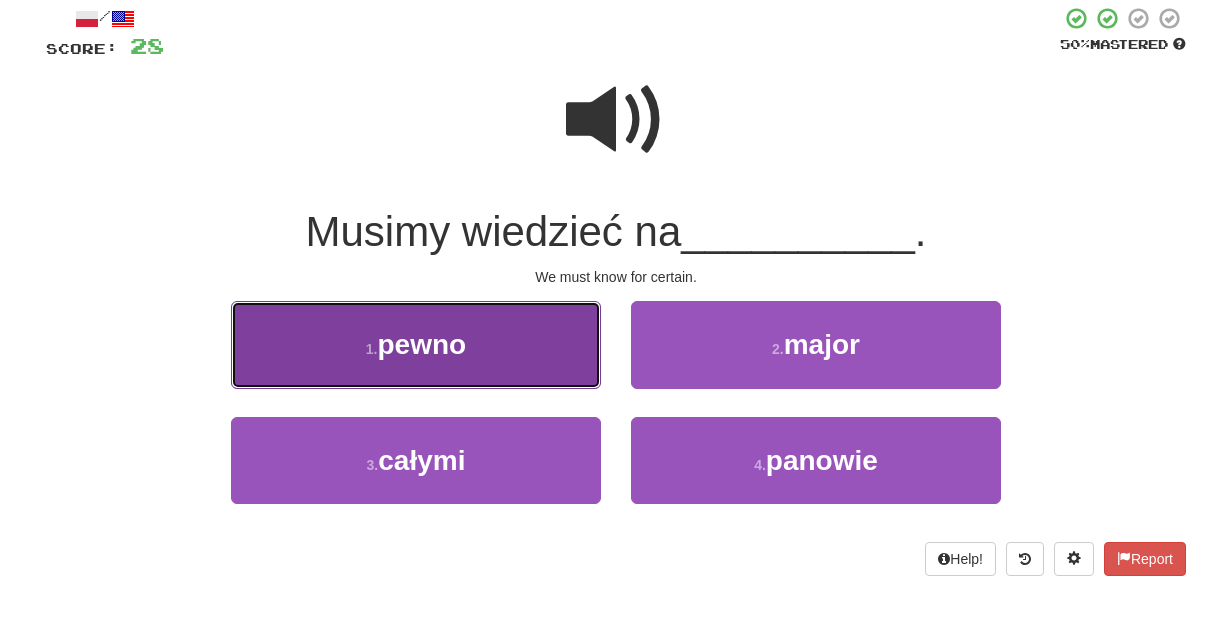 click on "1 .  pewno" at bounding box center (416, 344) 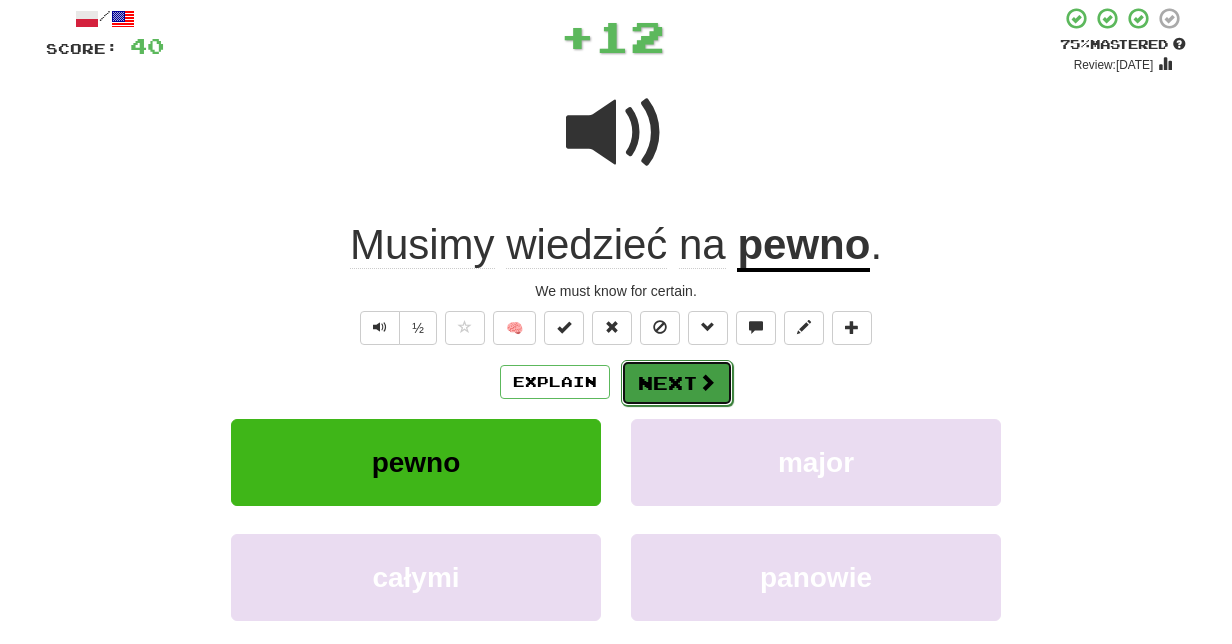 click on "Next" at bounding box center (677, 383) 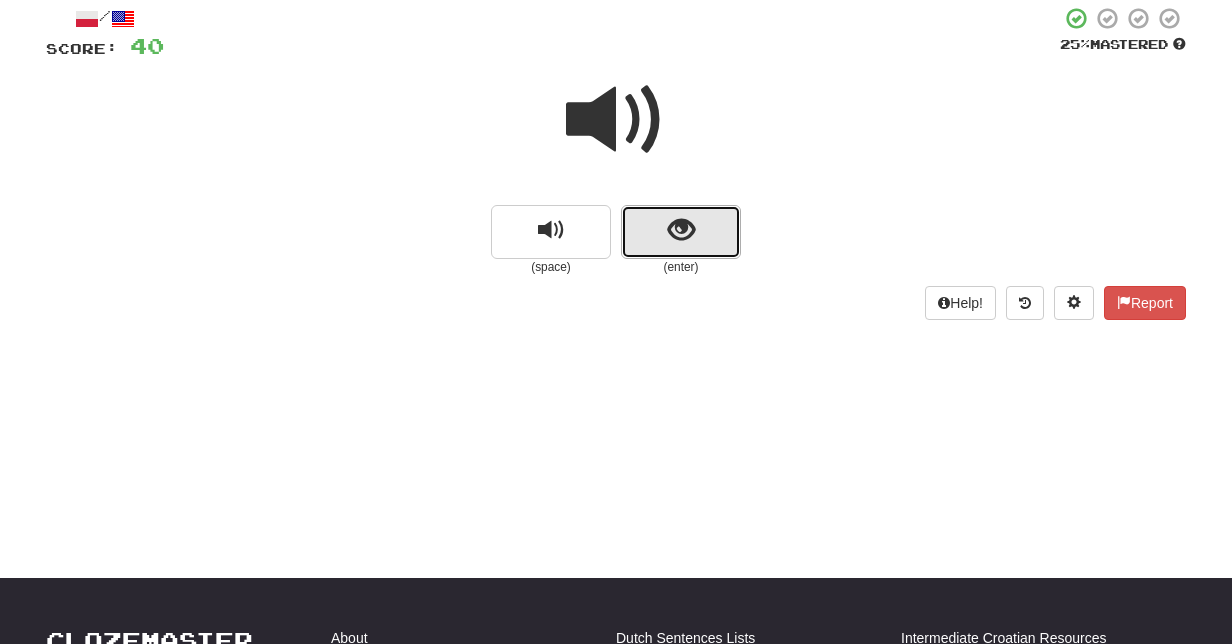 click at bounding box center (681, 232) 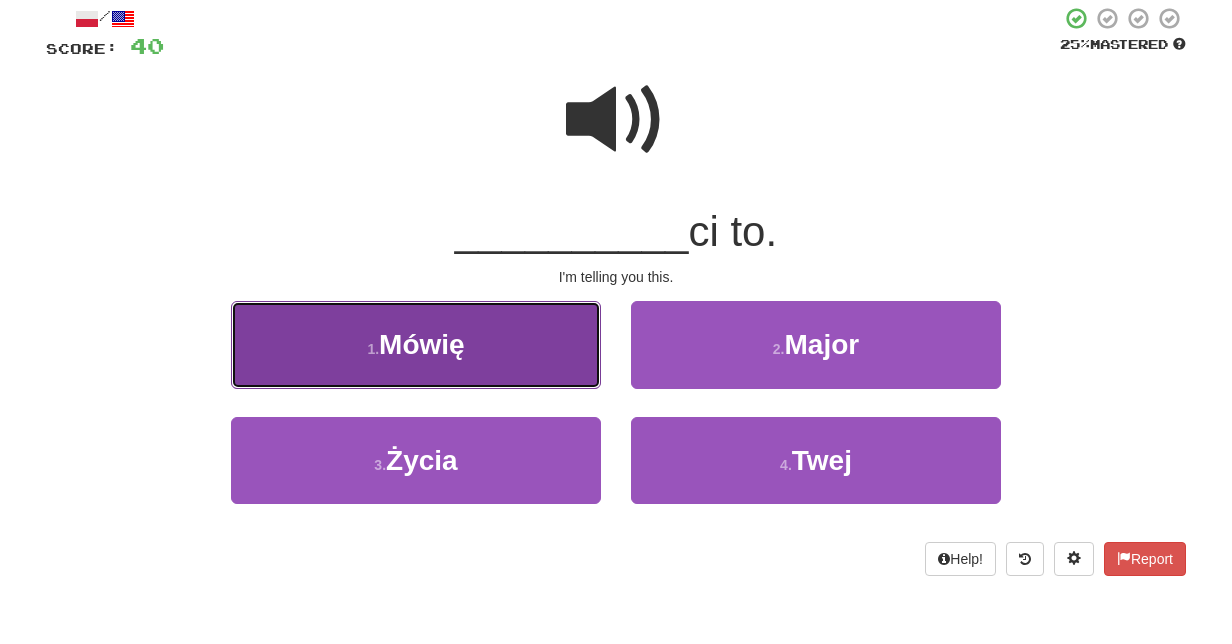 click on "1 .  Mówię" at bounding box center (416, 344) 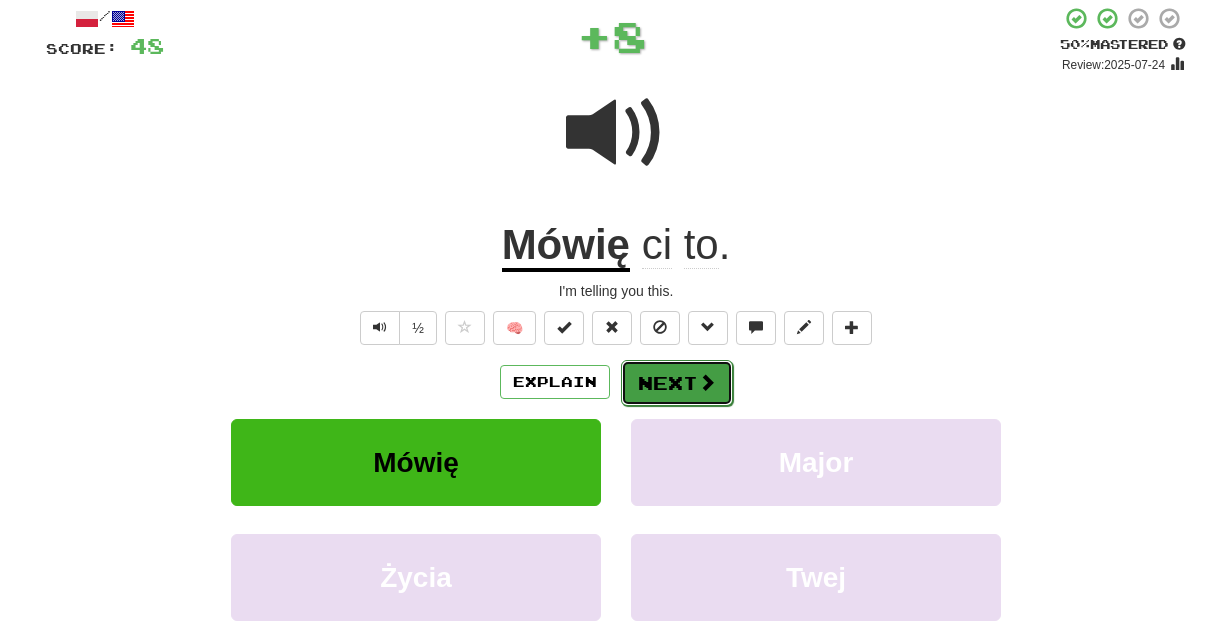 click on "Next" at bounding box center (677, 383) 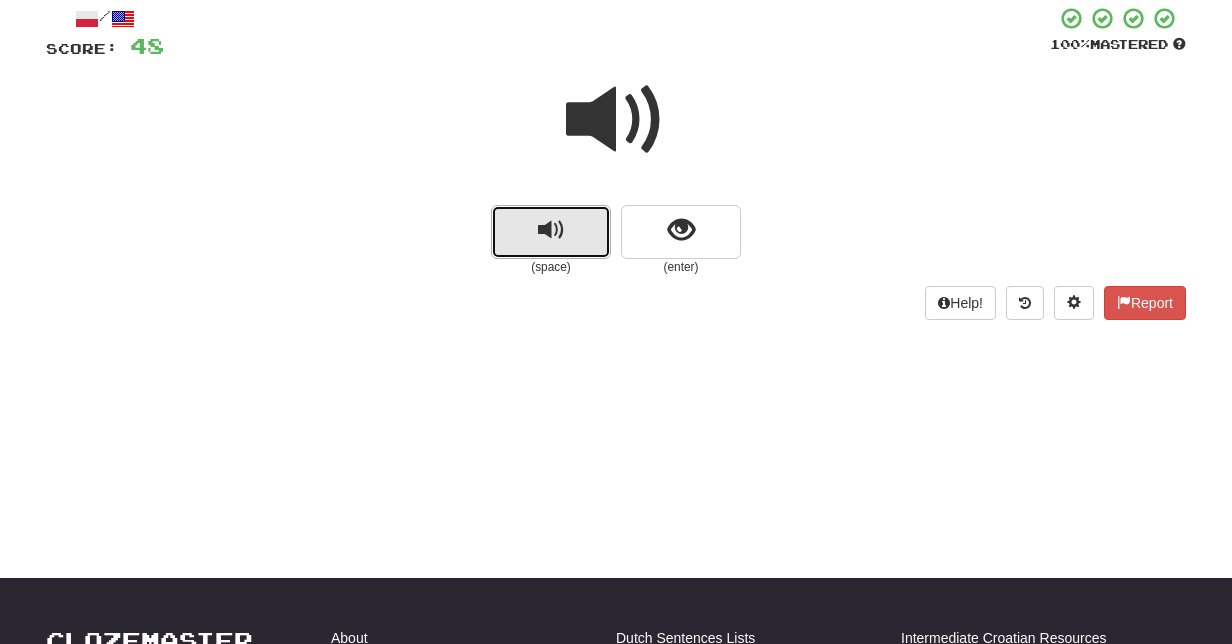 click at bounding box center (551, 230) 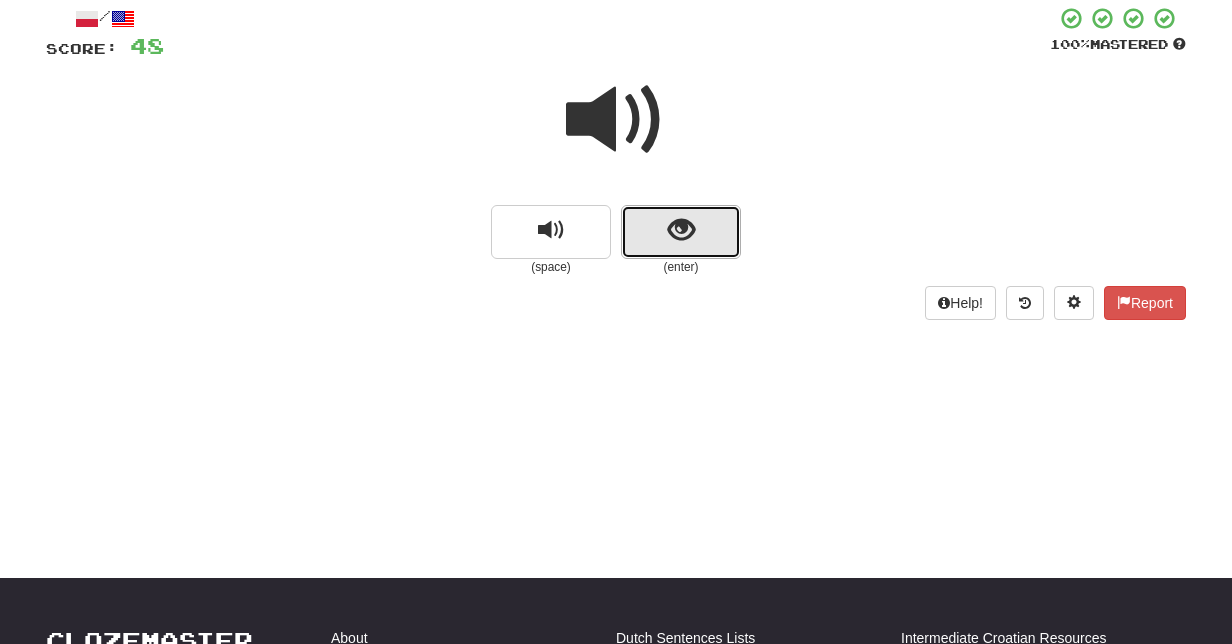 click at bounding box center [681, 230] 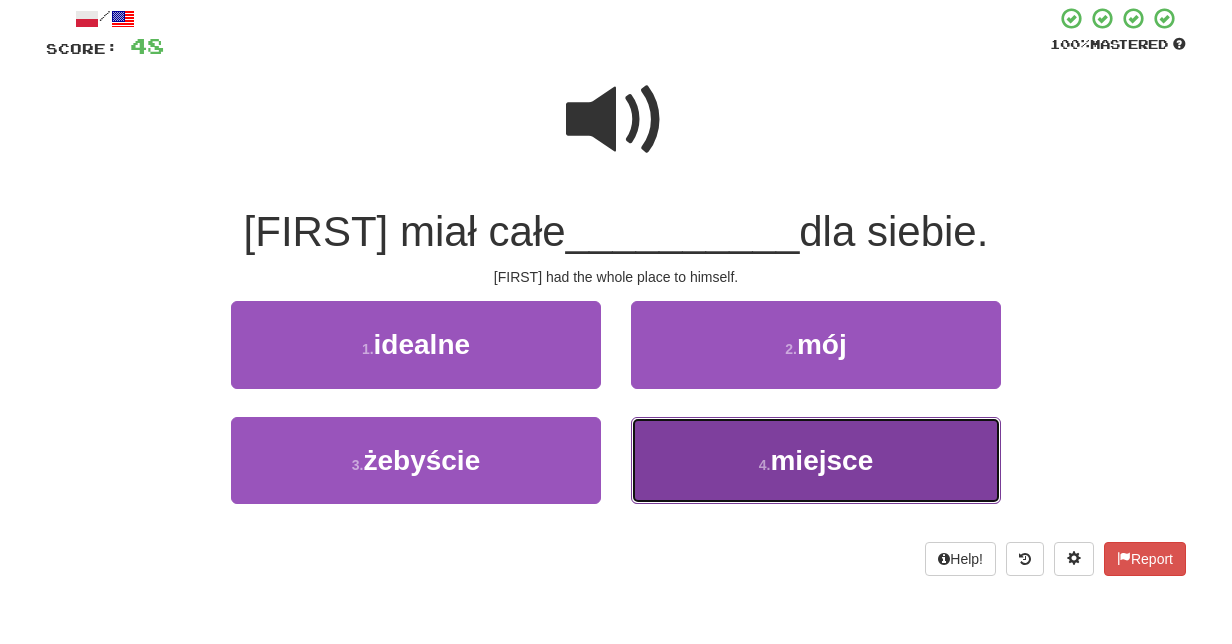 click on "4 .  miejsce" at bounding box center (816, 460) 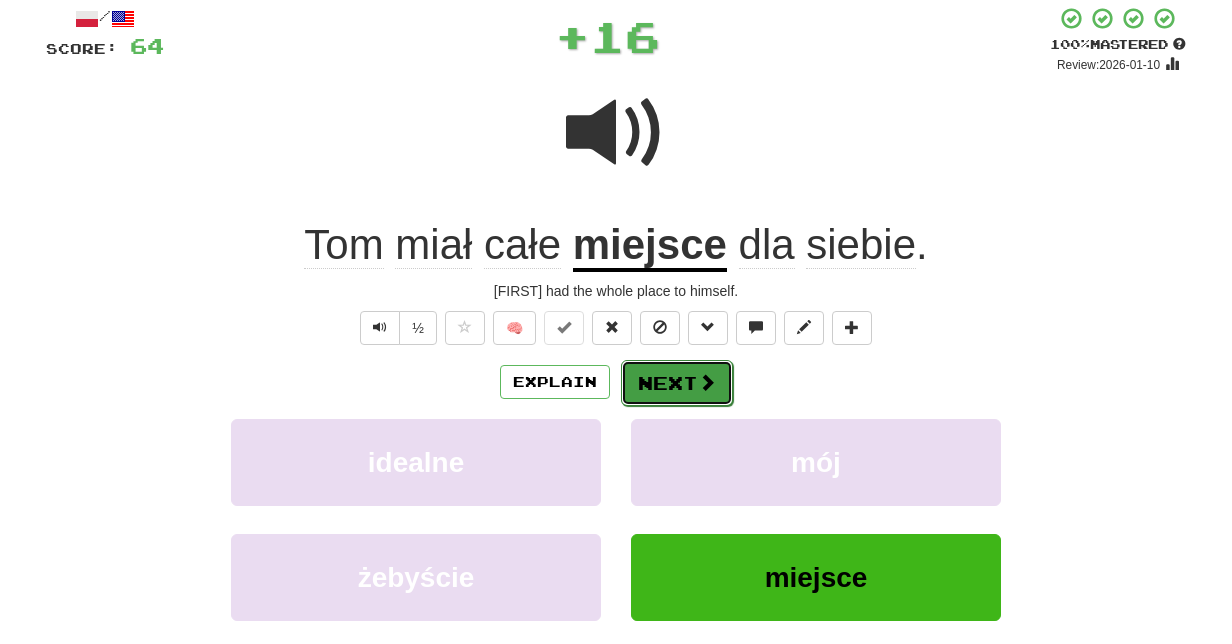 click at bounding box center (707, 382) 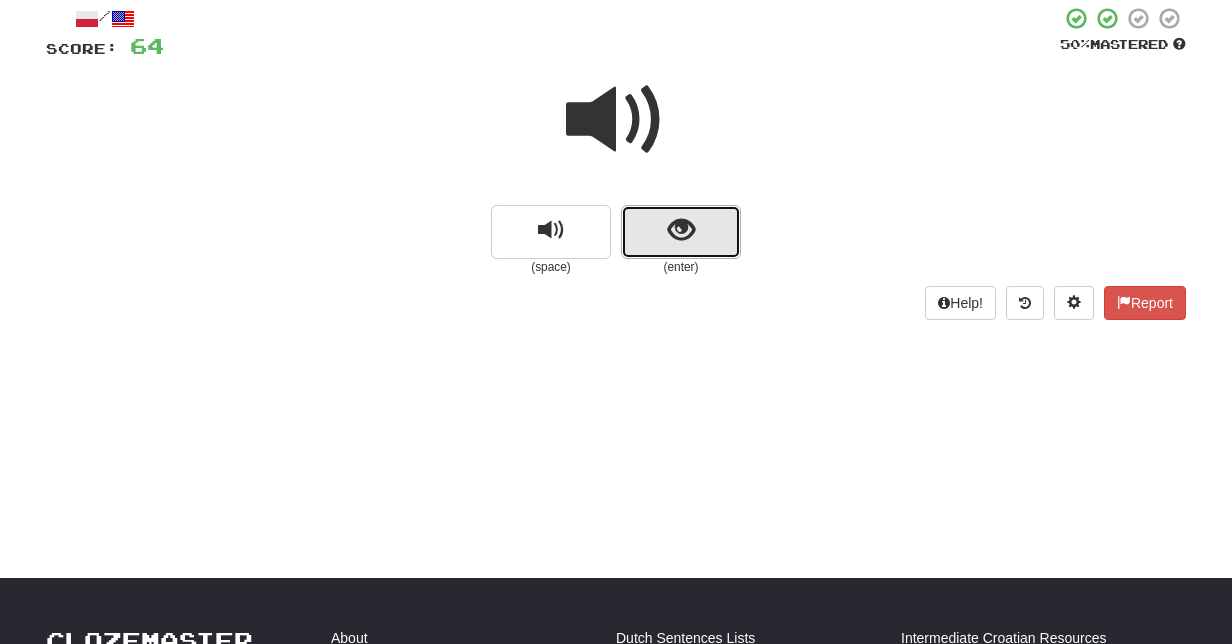 click at bounding box center (681, 230) 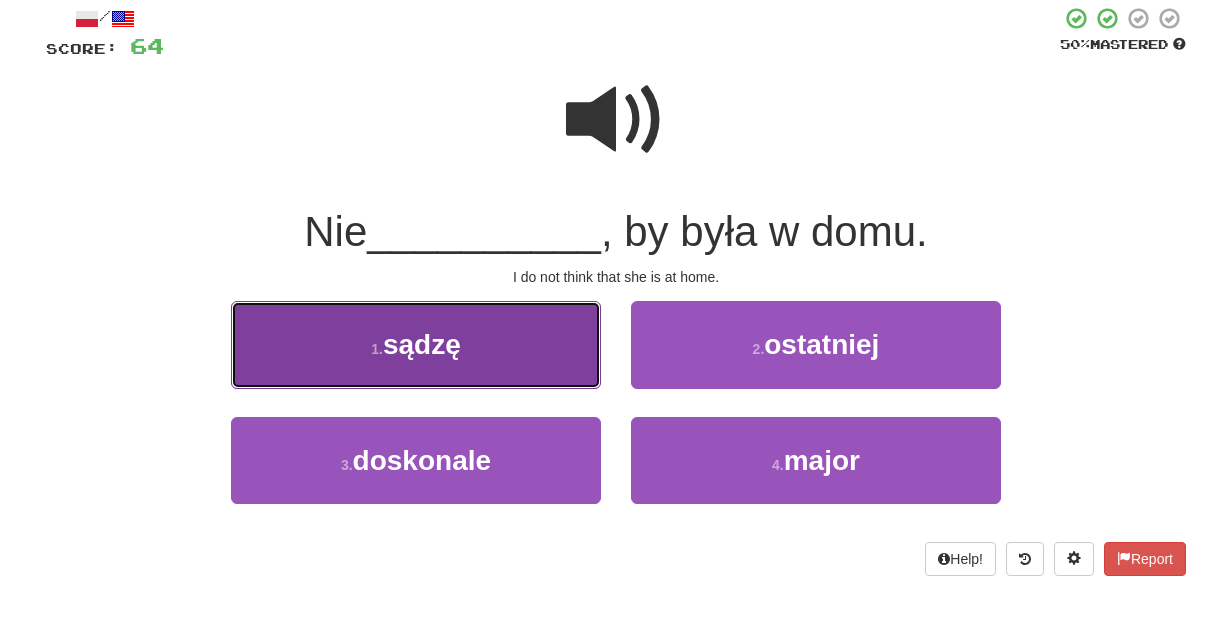 click on "1 .  sądzę" at bounding box center (416, 344) 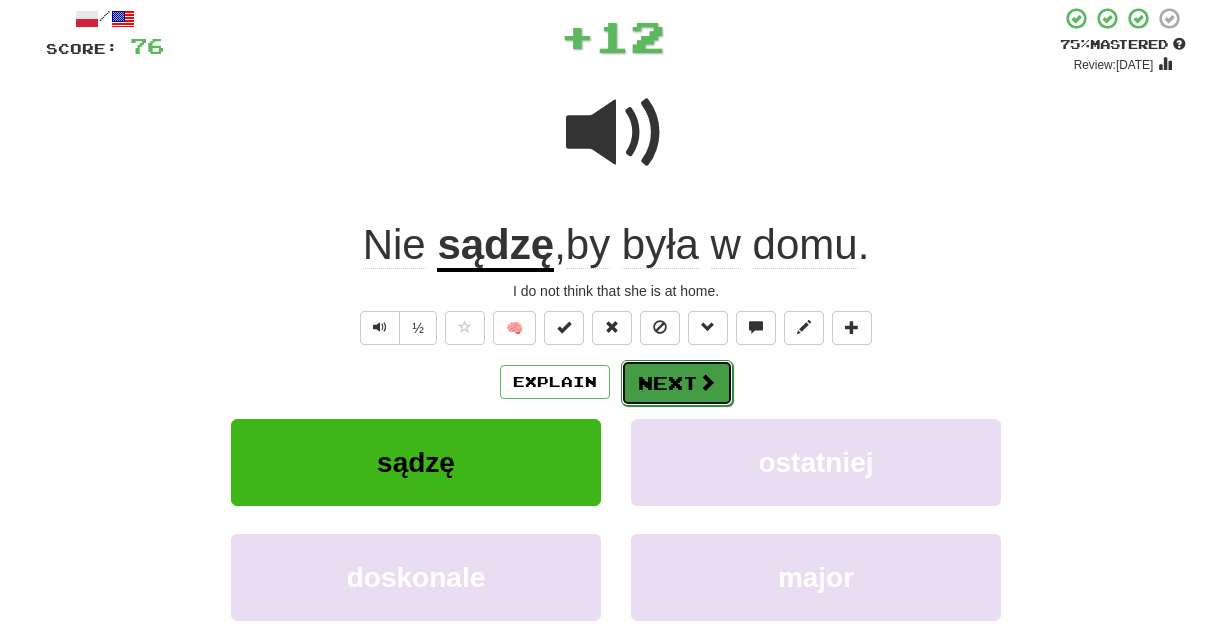 click on "Next" at bounding box center [677, 383] 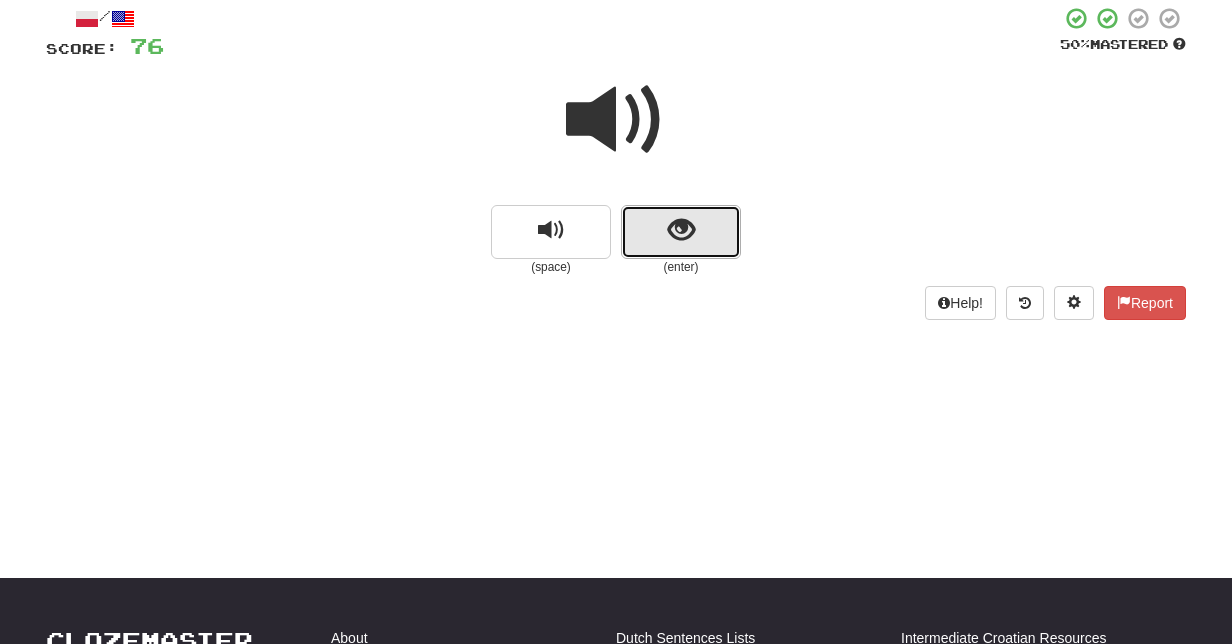 click at bounding box center [681, 232] 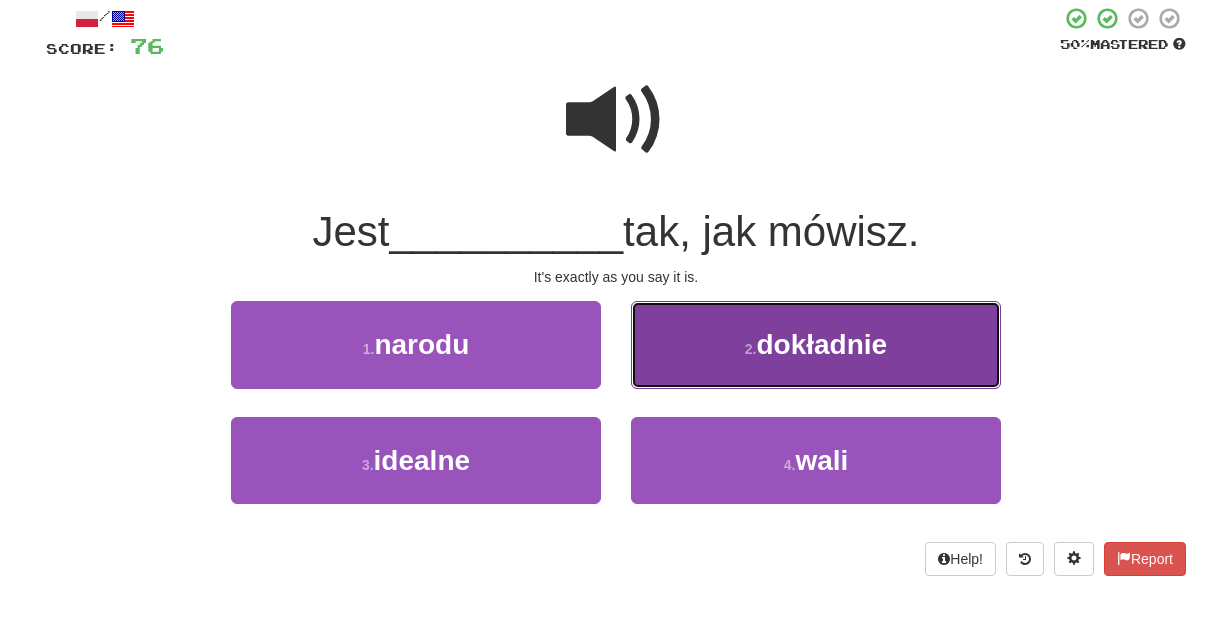 click on "2 .  dokładnie" at bounding box center [816, 344] 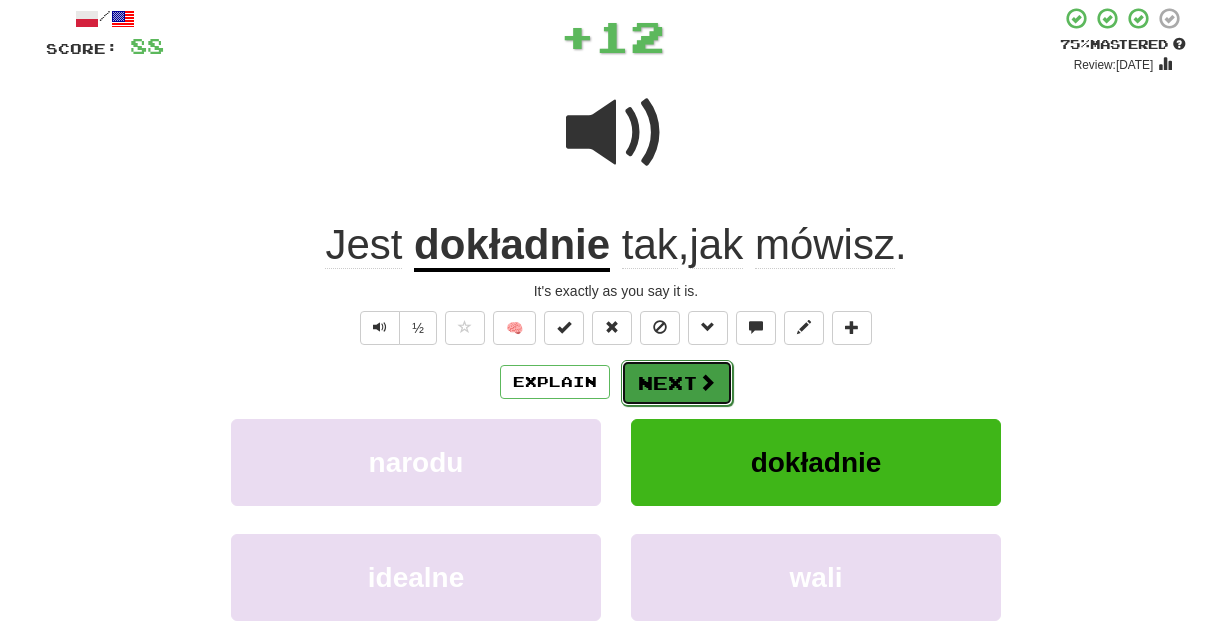 click on "Next" at bounding box center (677, 383) 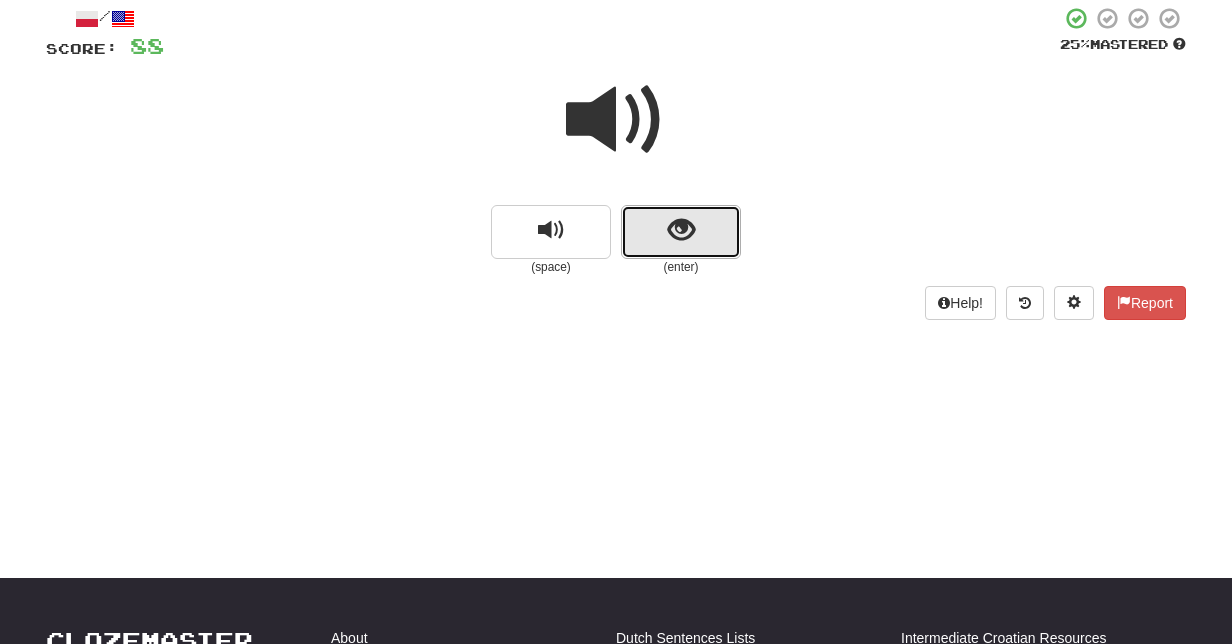 click at bounding box center [681, 230] 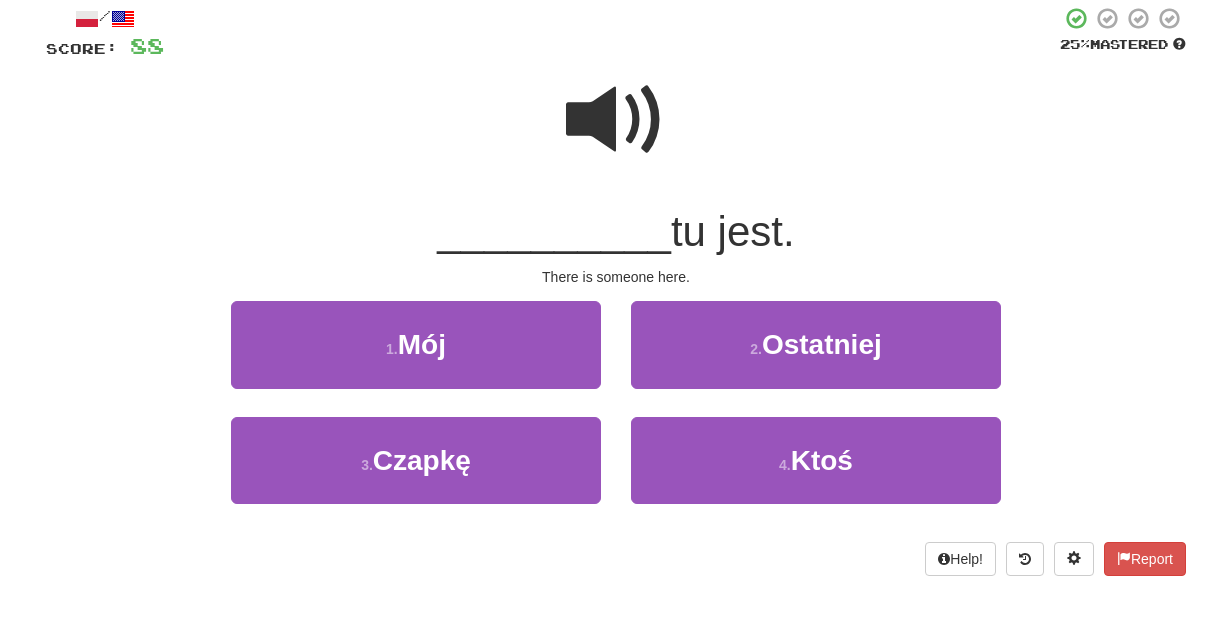 click on "4 .  Ktoś" at bounding box center (816, 474) 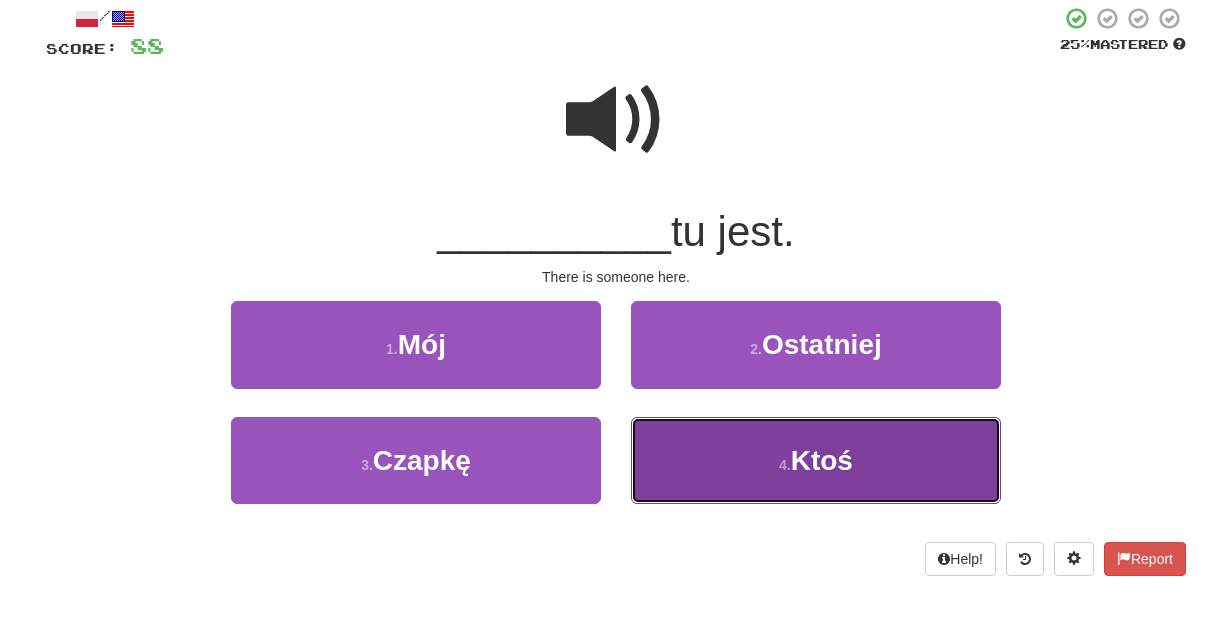 click on "4 .  Ktoś" at bounding box center (816, 460) 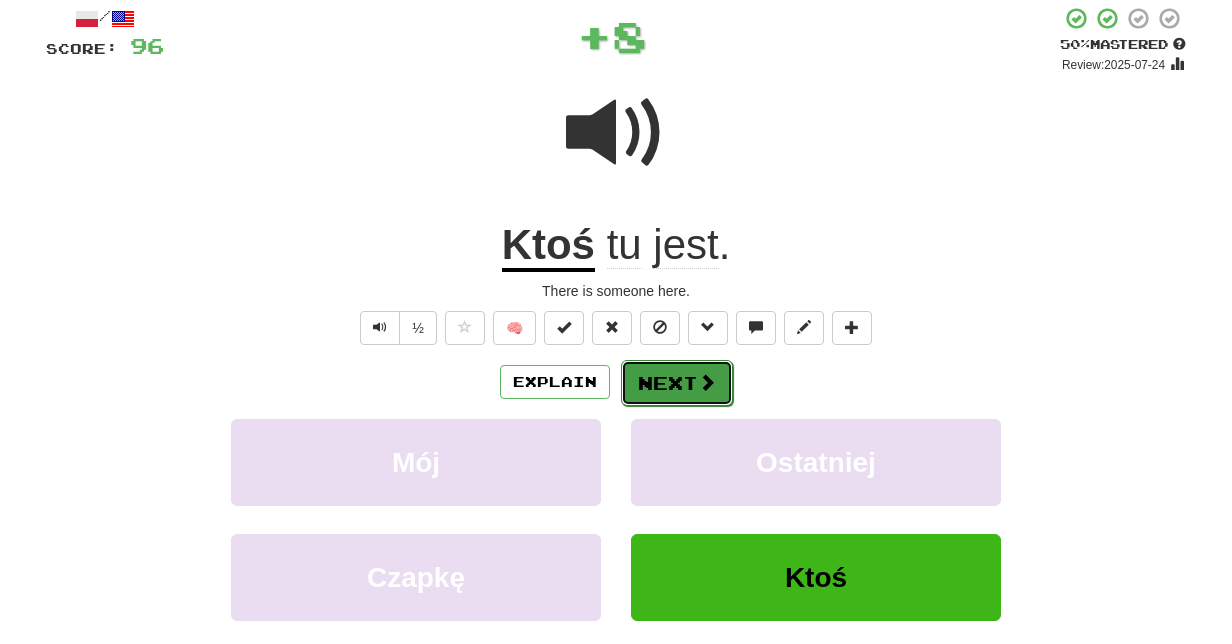 click on "Next" at bounding box center (677, 383) 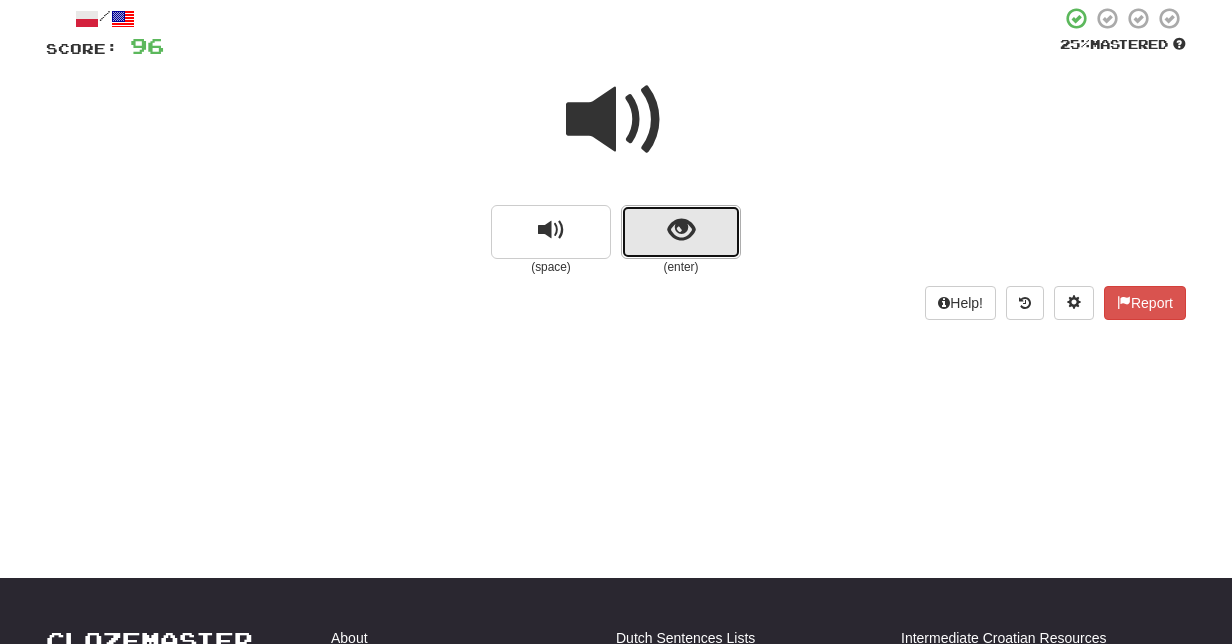 click at bounding box center [681, 230] 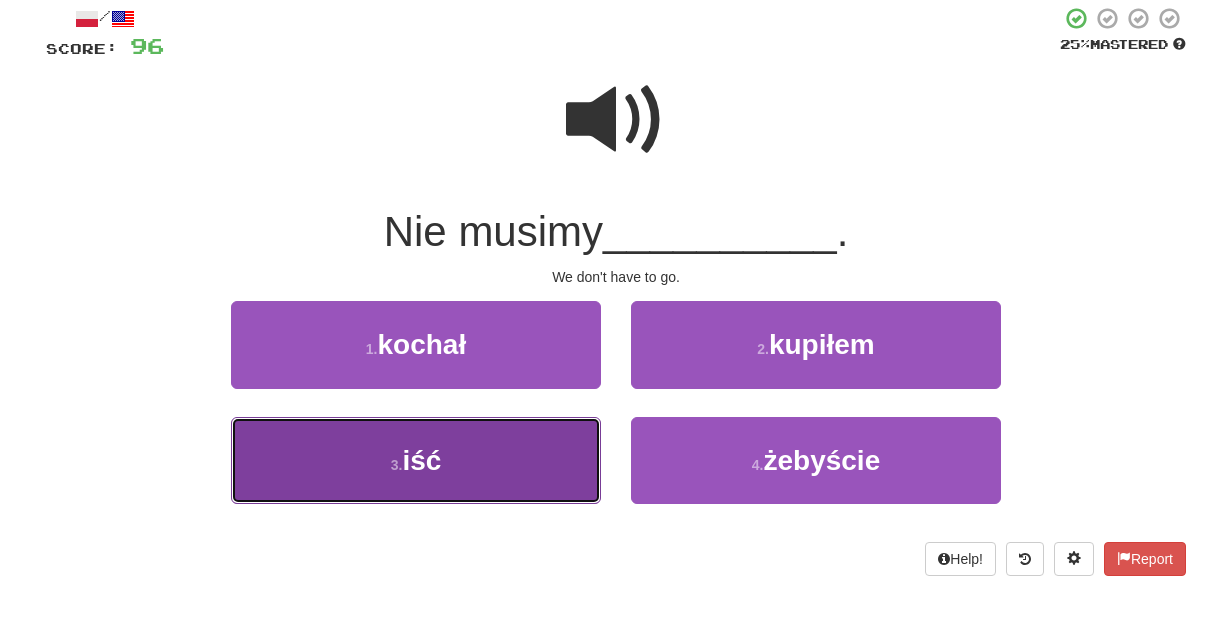 click on "3 .  iść" at bounding box center (416, 460) 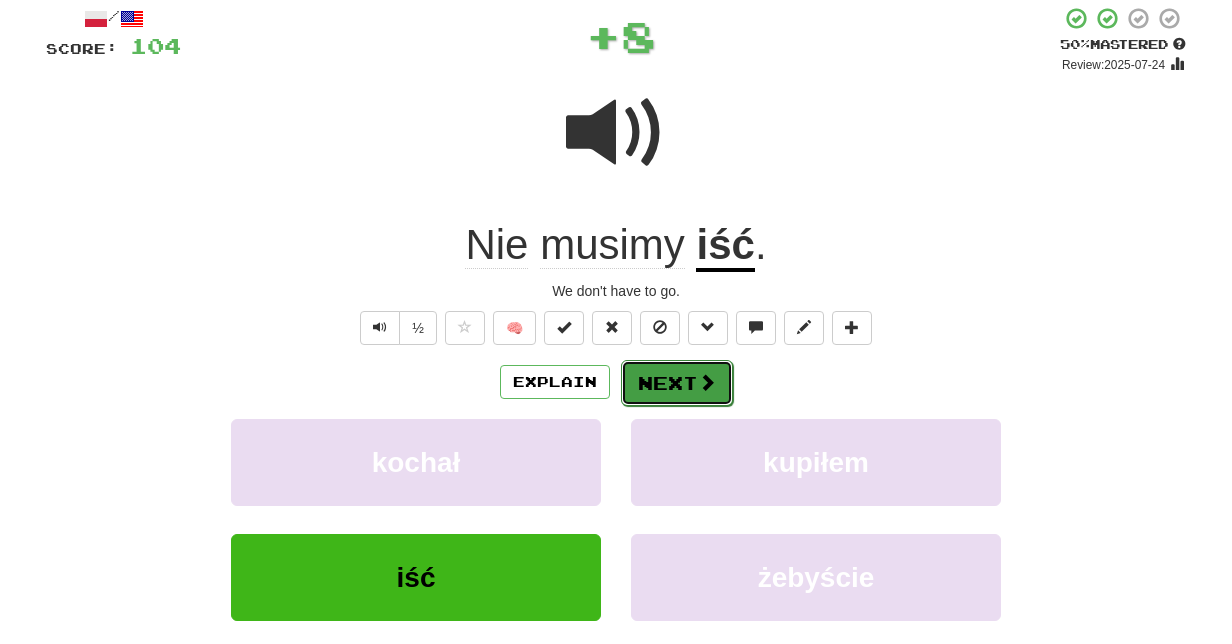click on "Next" at bounding box center [677, 383] 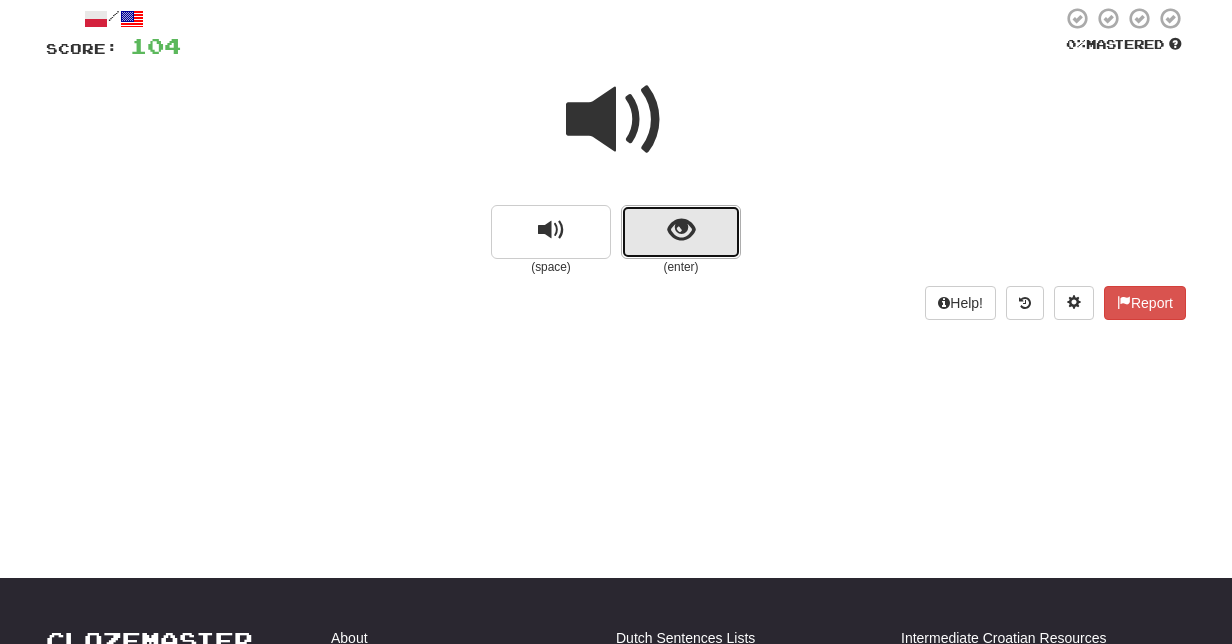 click at bounding box center (681, 230) 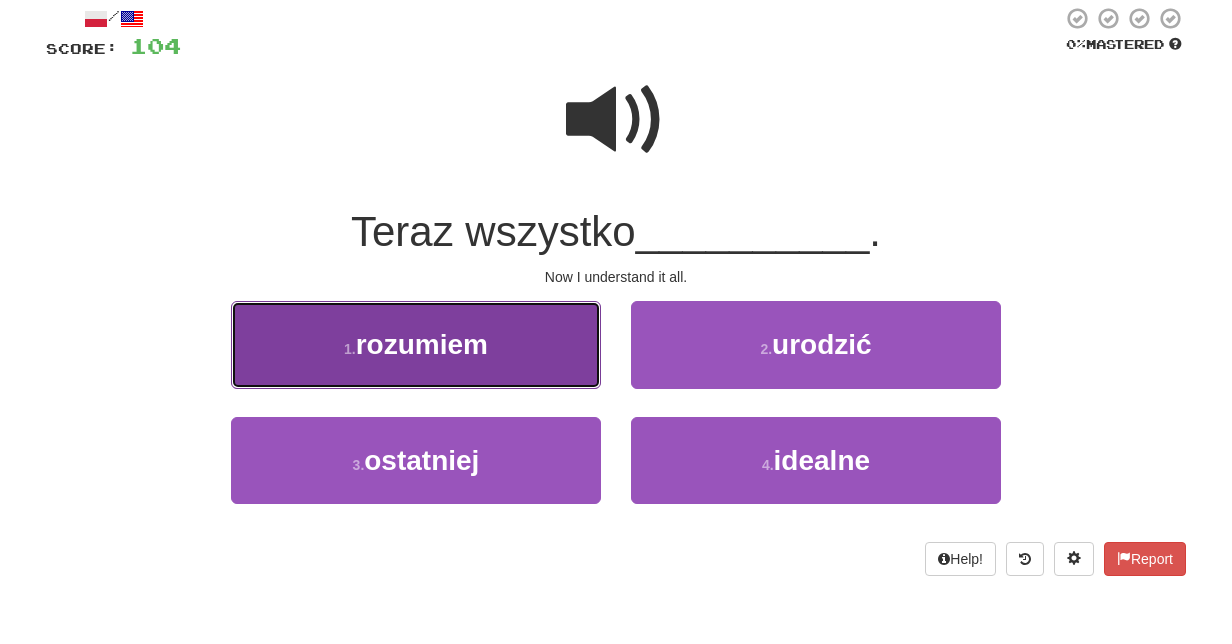 click on "1 .  rozumiem" at bounding box center [416, 344] 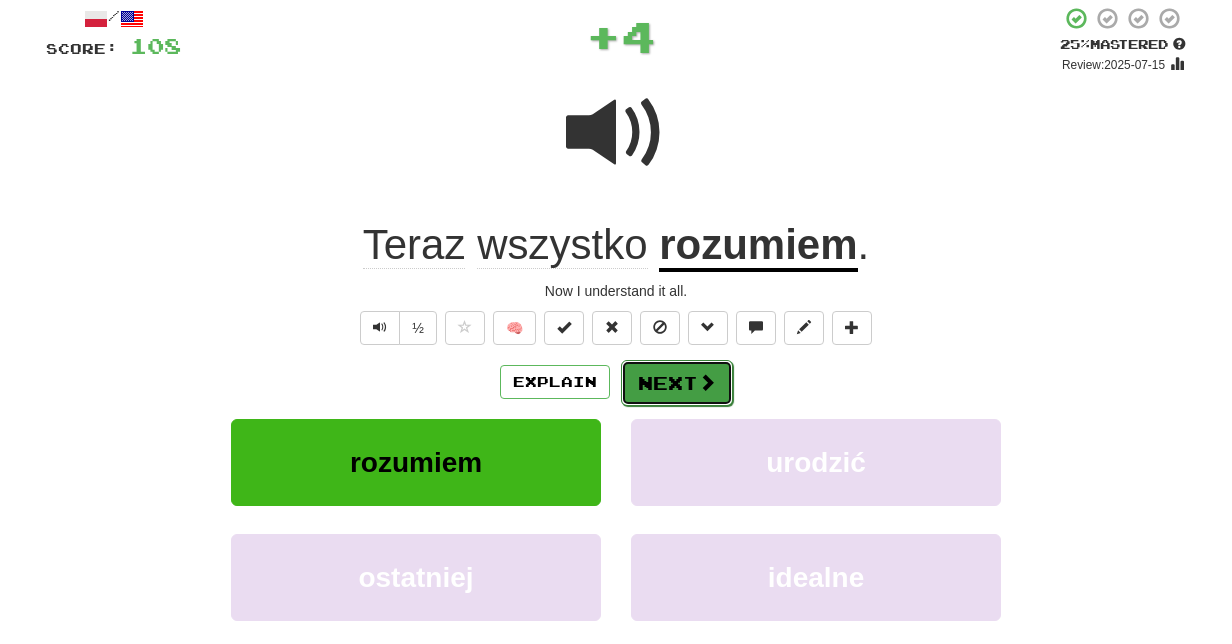 click on "Next" at bounding box center (677, 383) 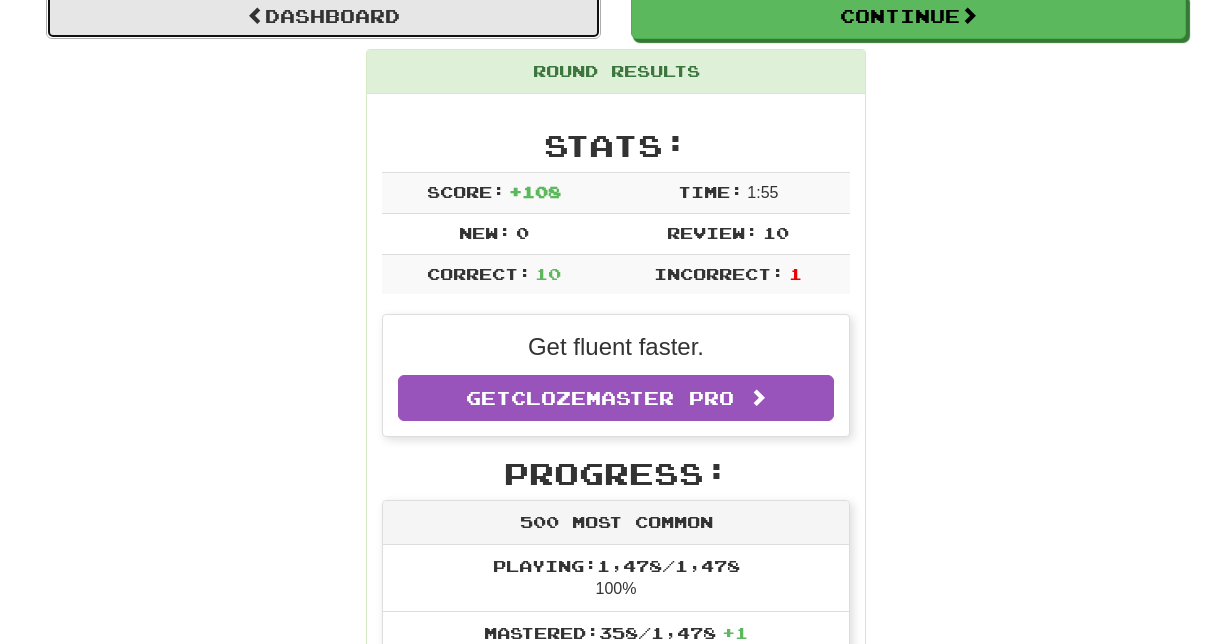 click on "Dashboard" at bounding box center (323, 16) 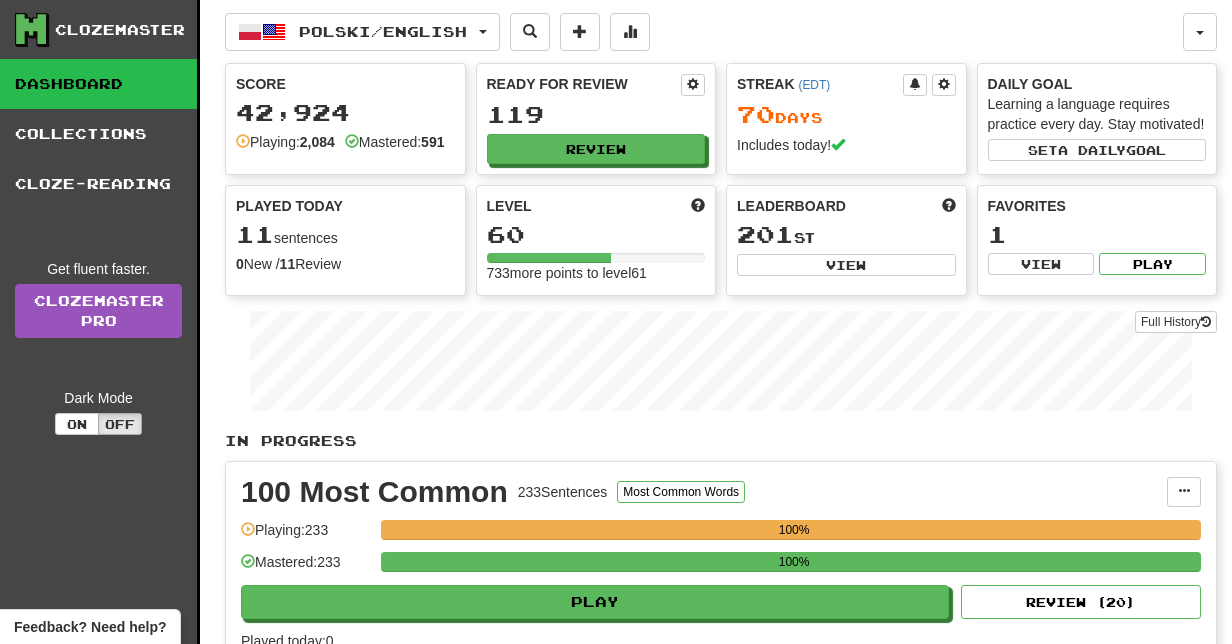 scroll, scrollTop: 0, scrollLeft: 0, axis: both 